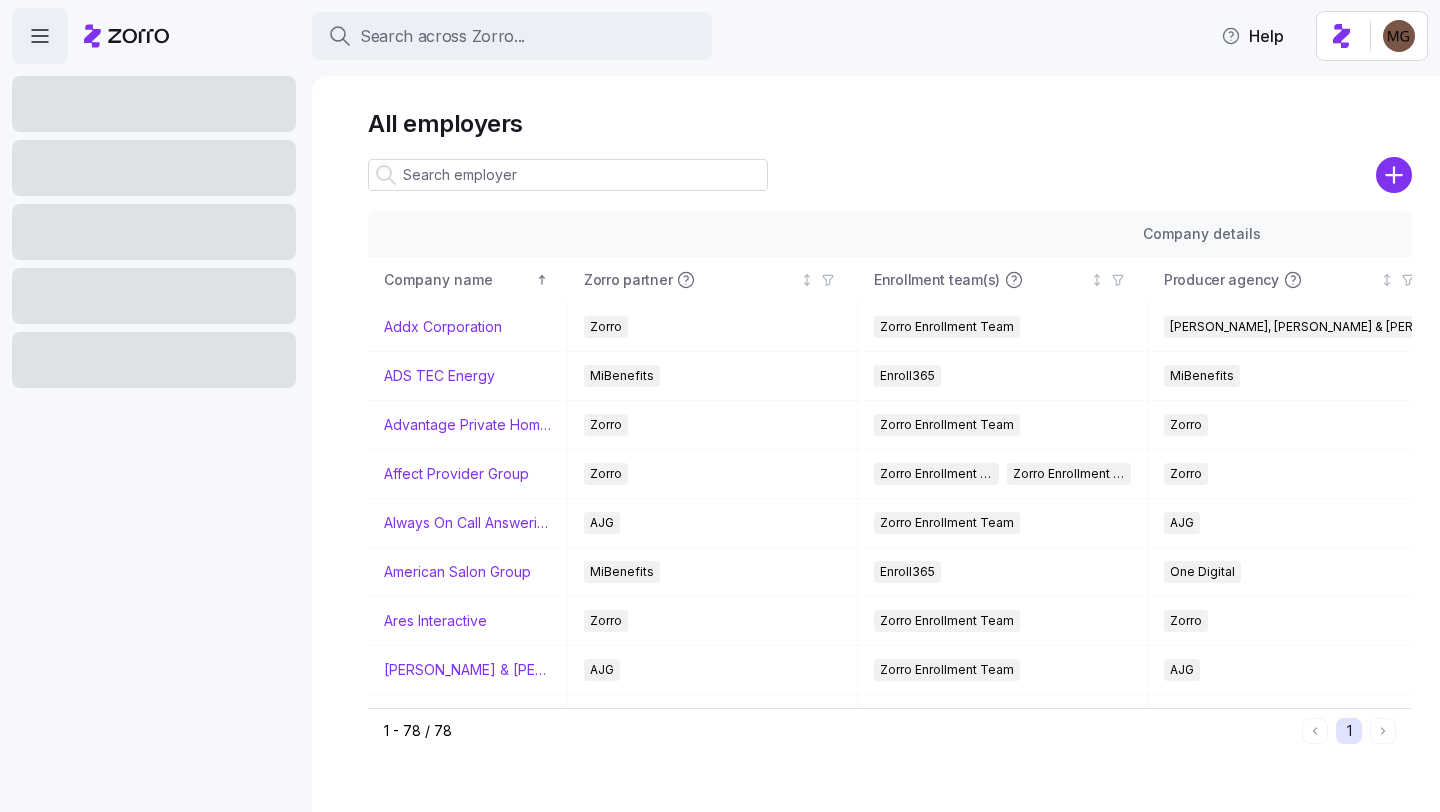 scroll, scrollTop: 0, scrollLeft: 0, axis: both 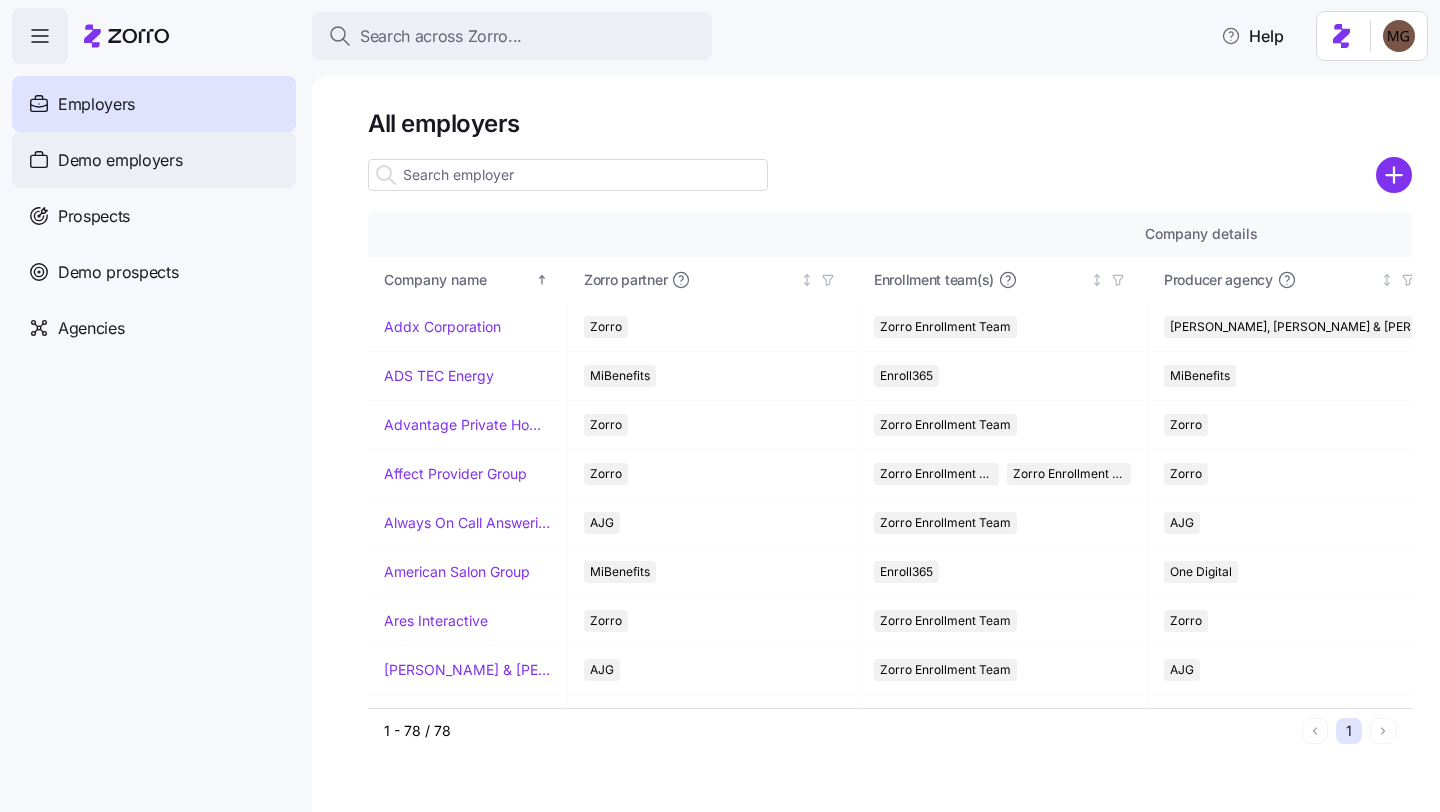 click on "Demo employers" at bounding box center [154, 160] 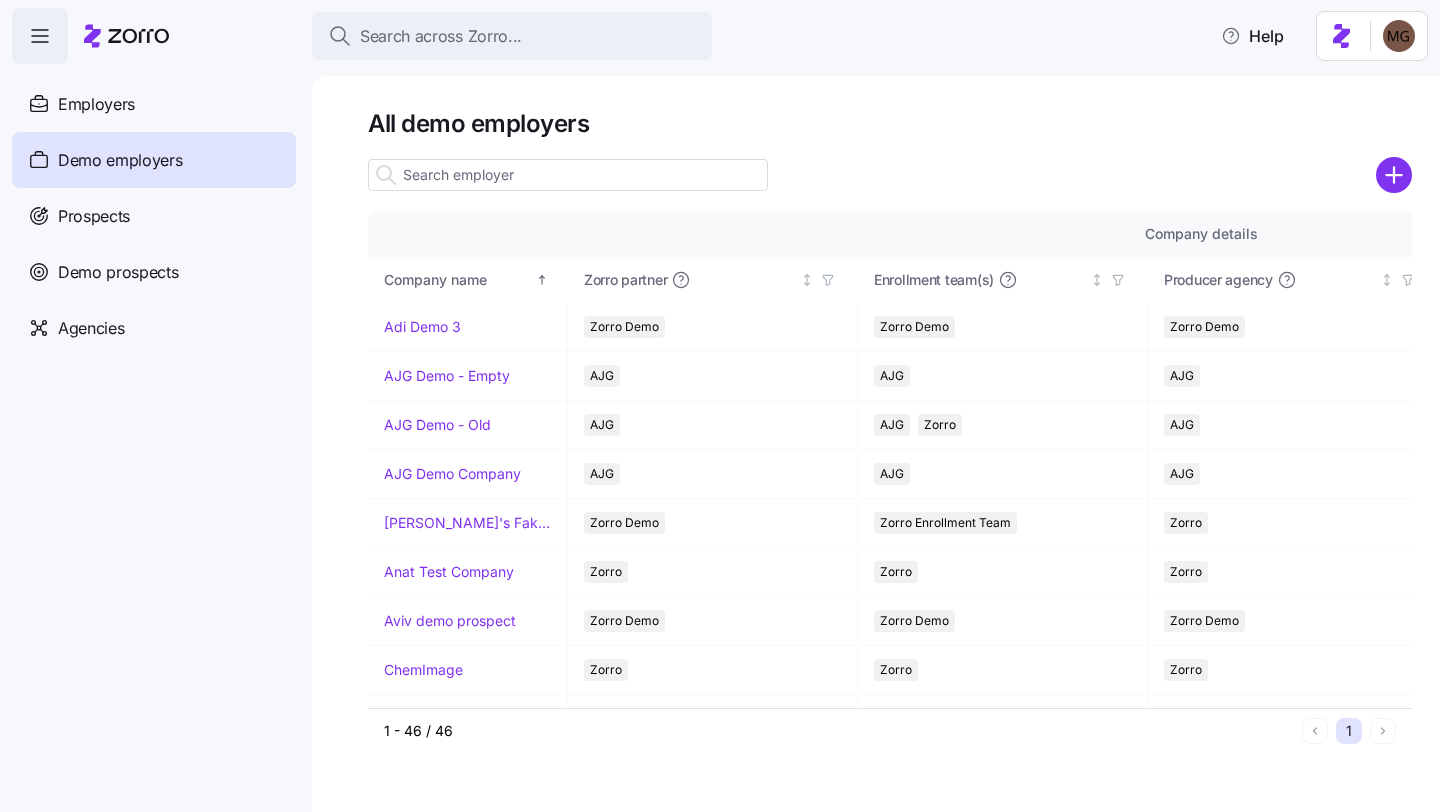click at bounding box center [568, 175] 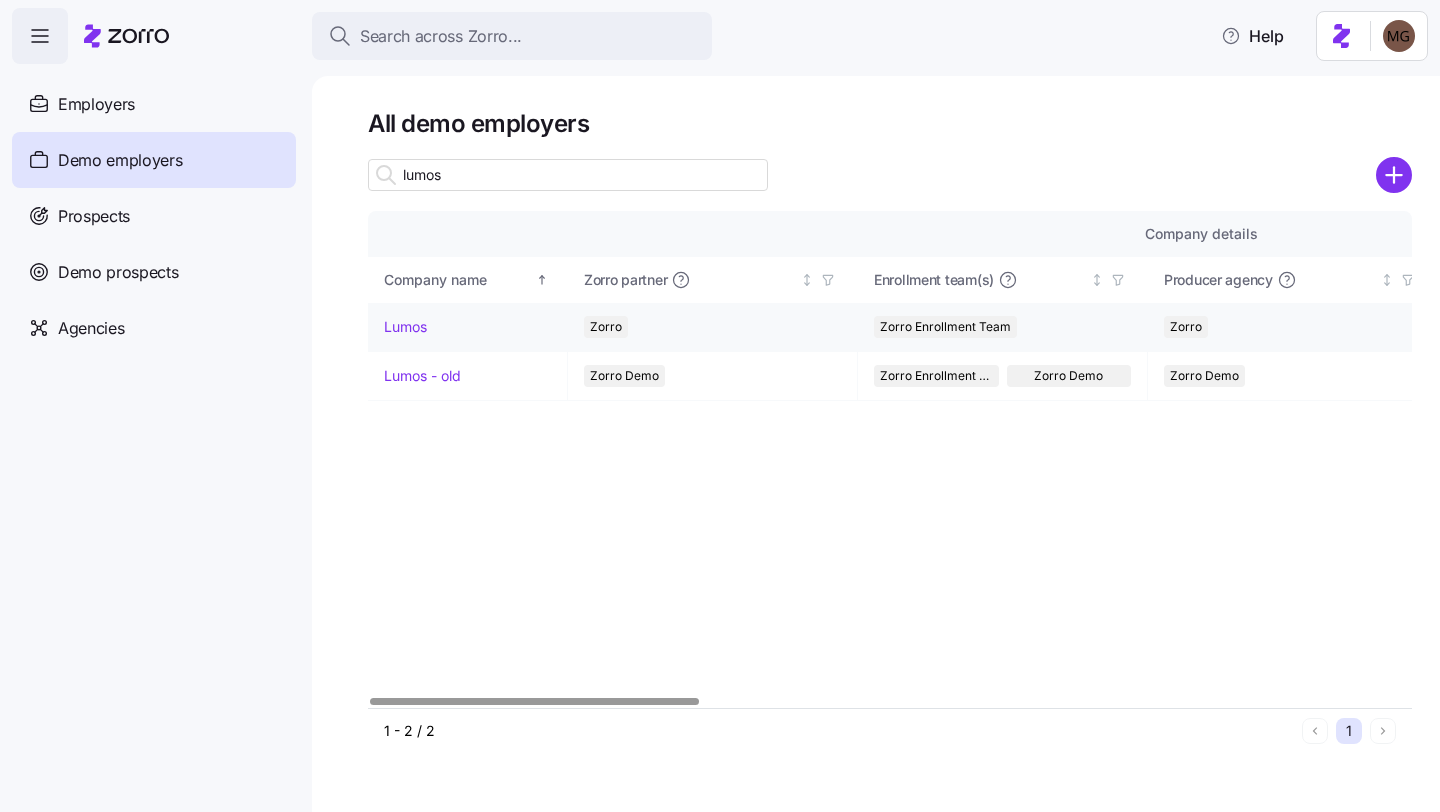type on "lumos" 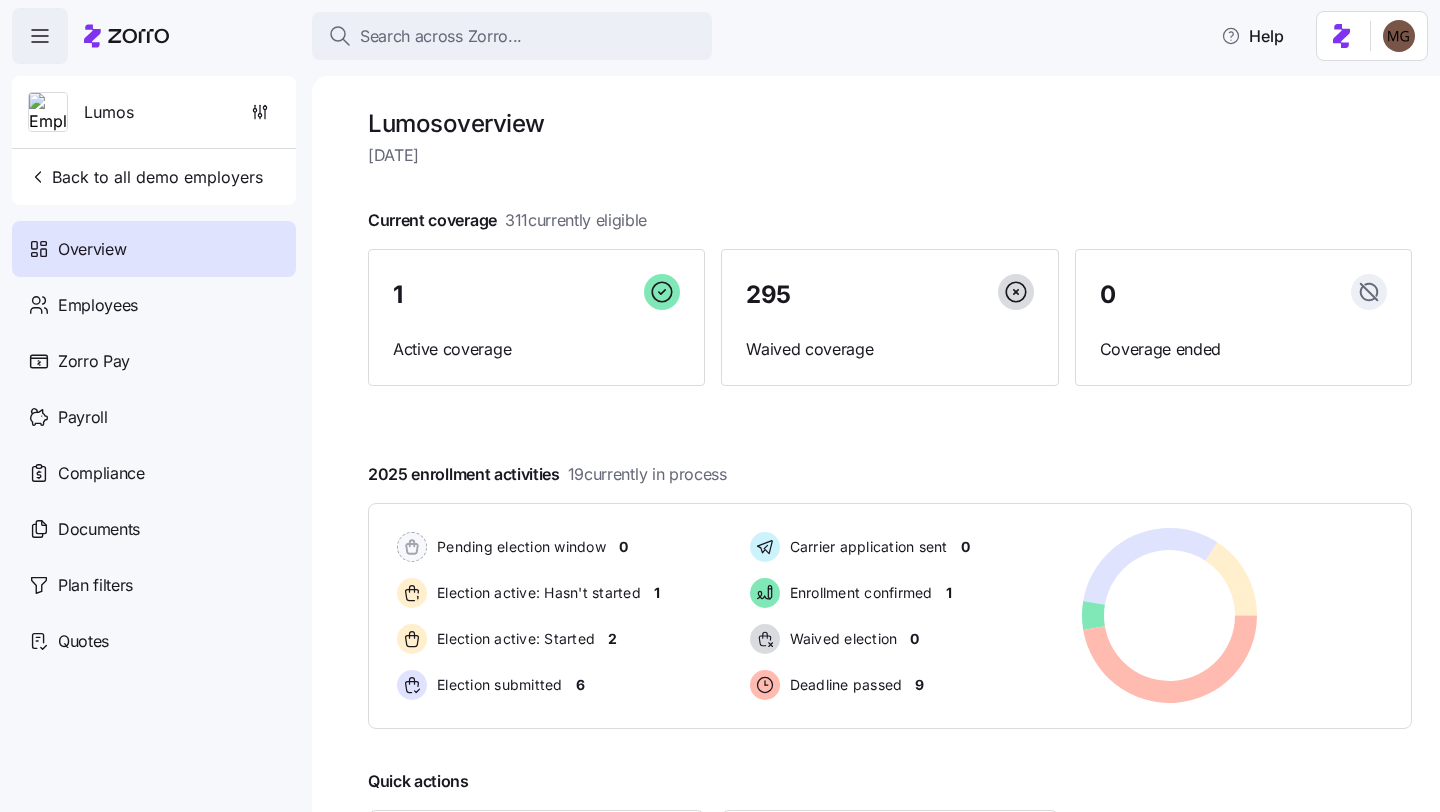 scroll, scrollTop: 210, scrollLeft: 0, axis: vertical 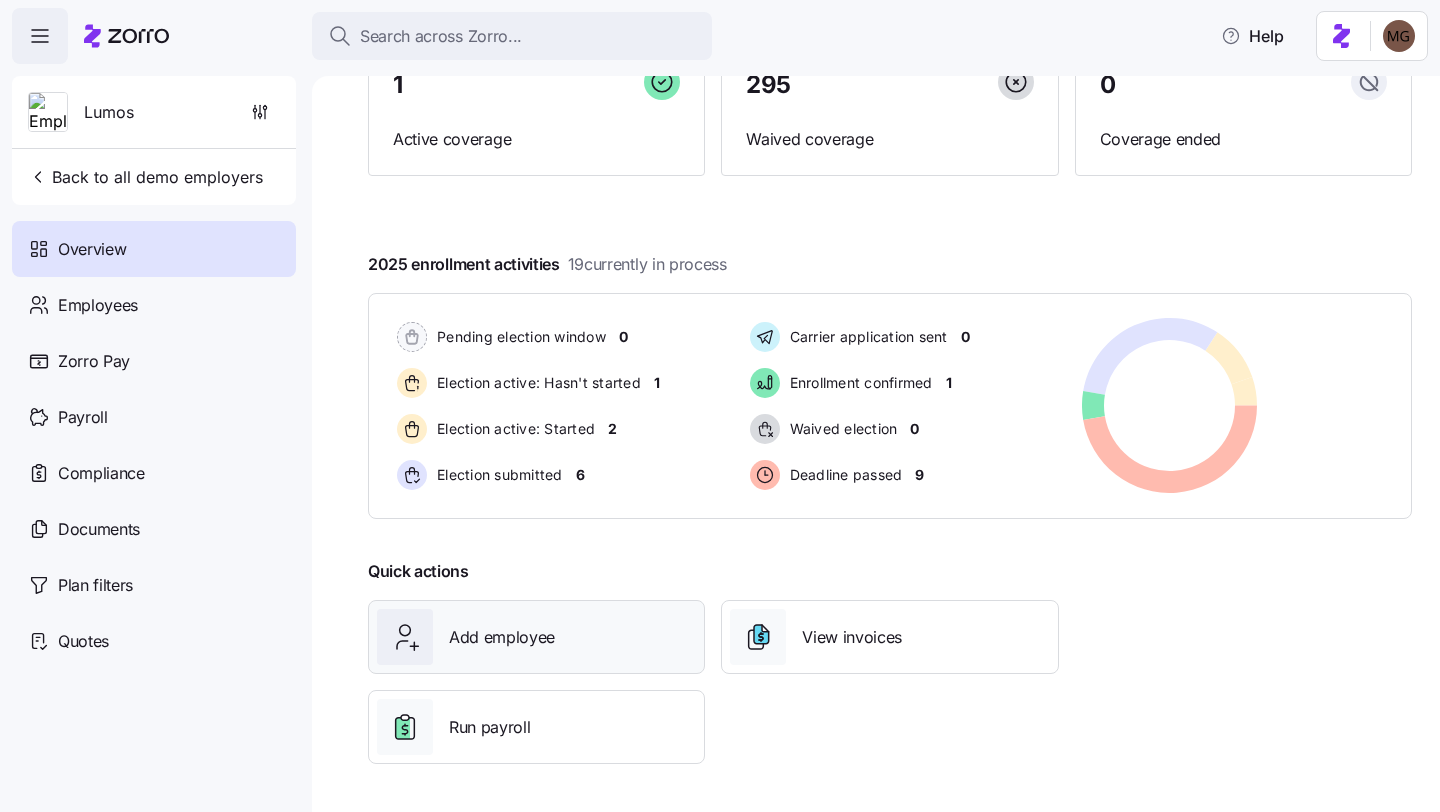 click on "Add employee" at bounding box center (536, 637) 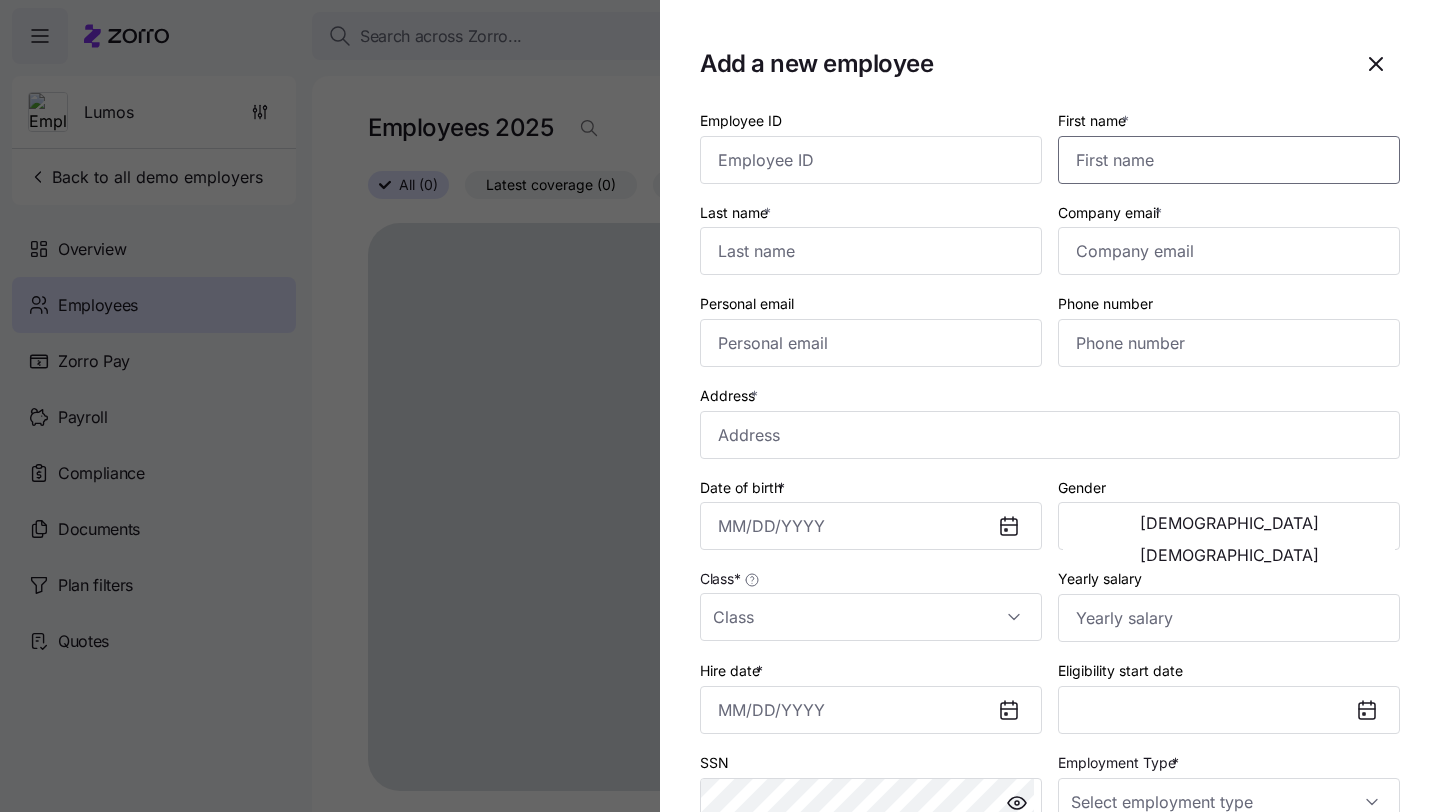 click on "First name  *" at bounding box center [1229, 160] 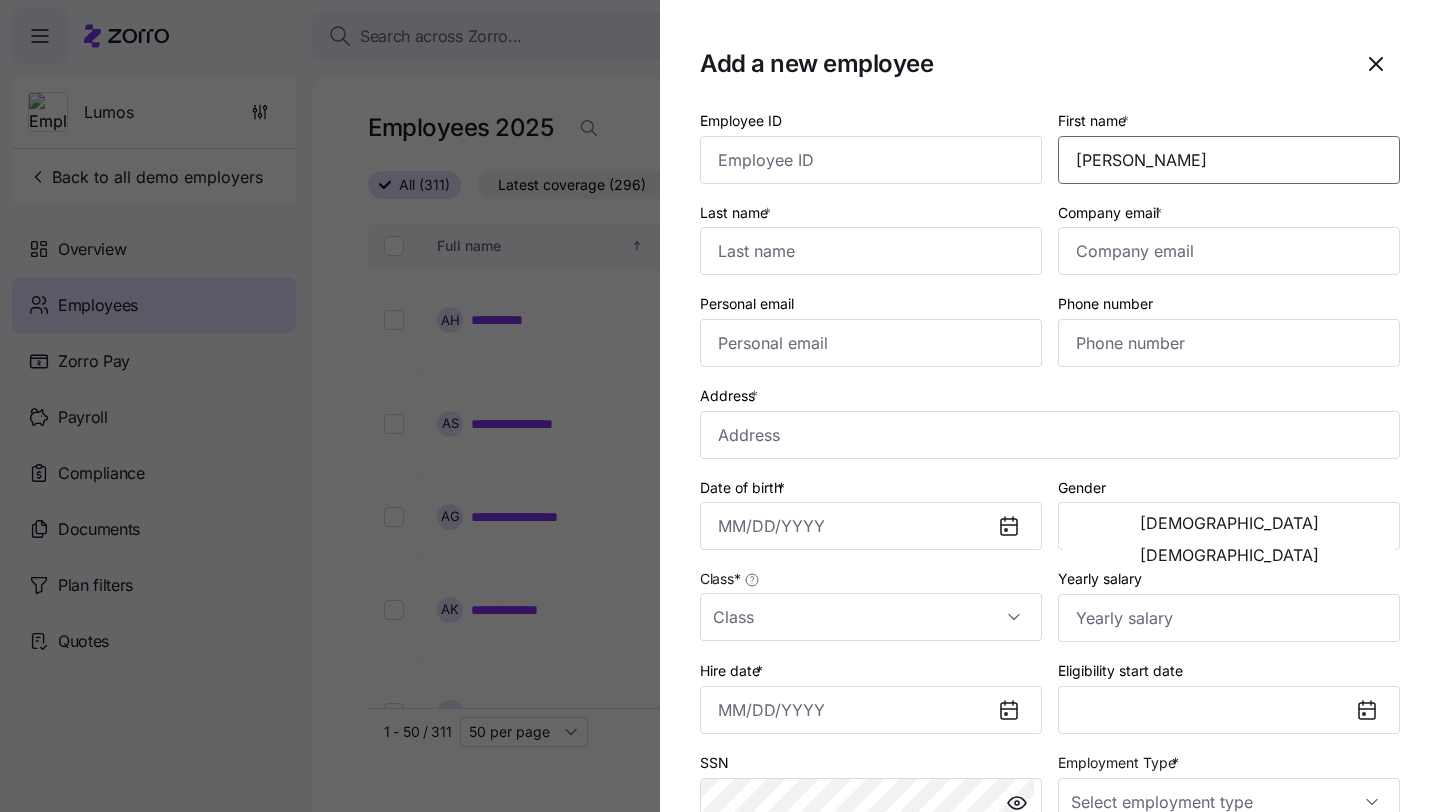 type on "[PERSON_NAME]" 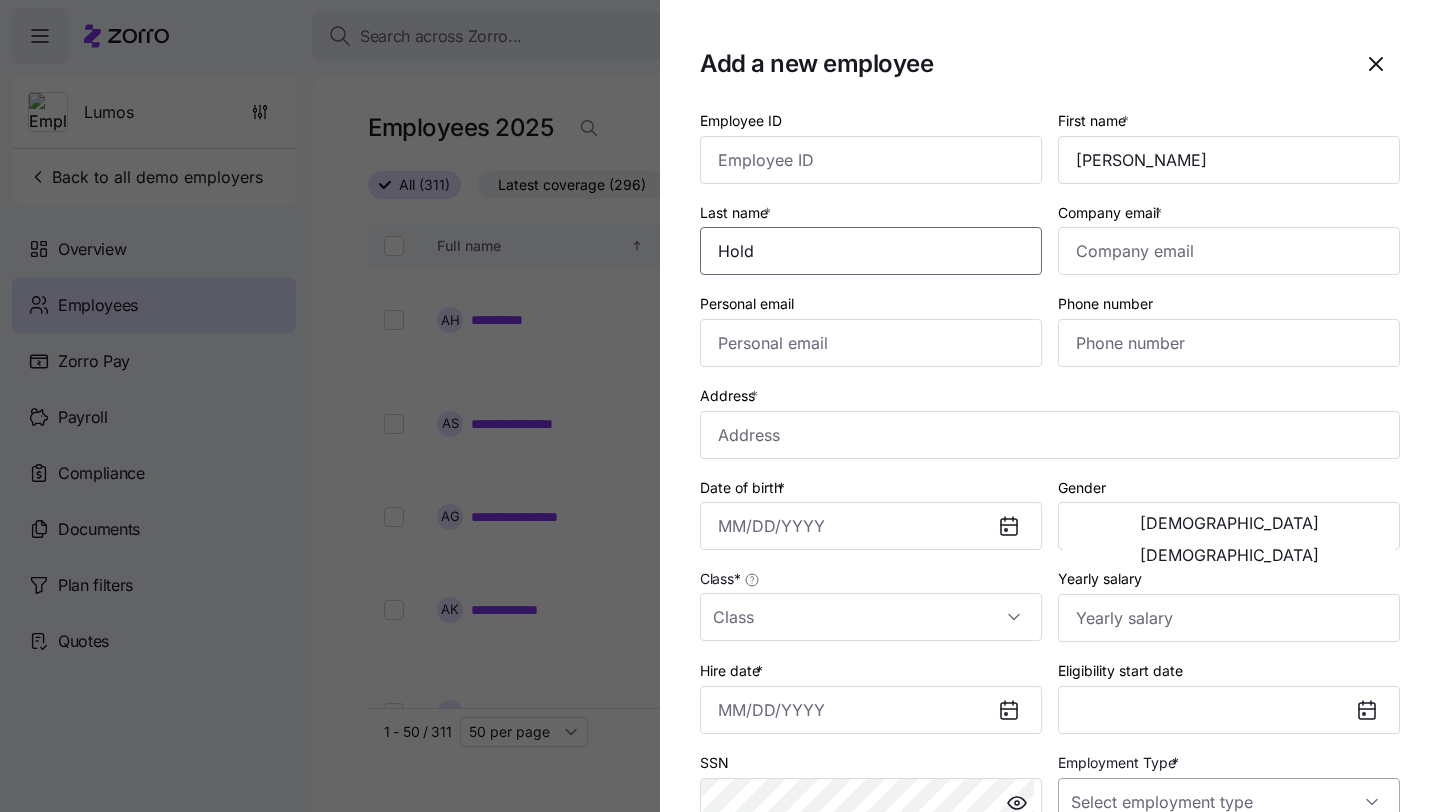 type on "Hold" 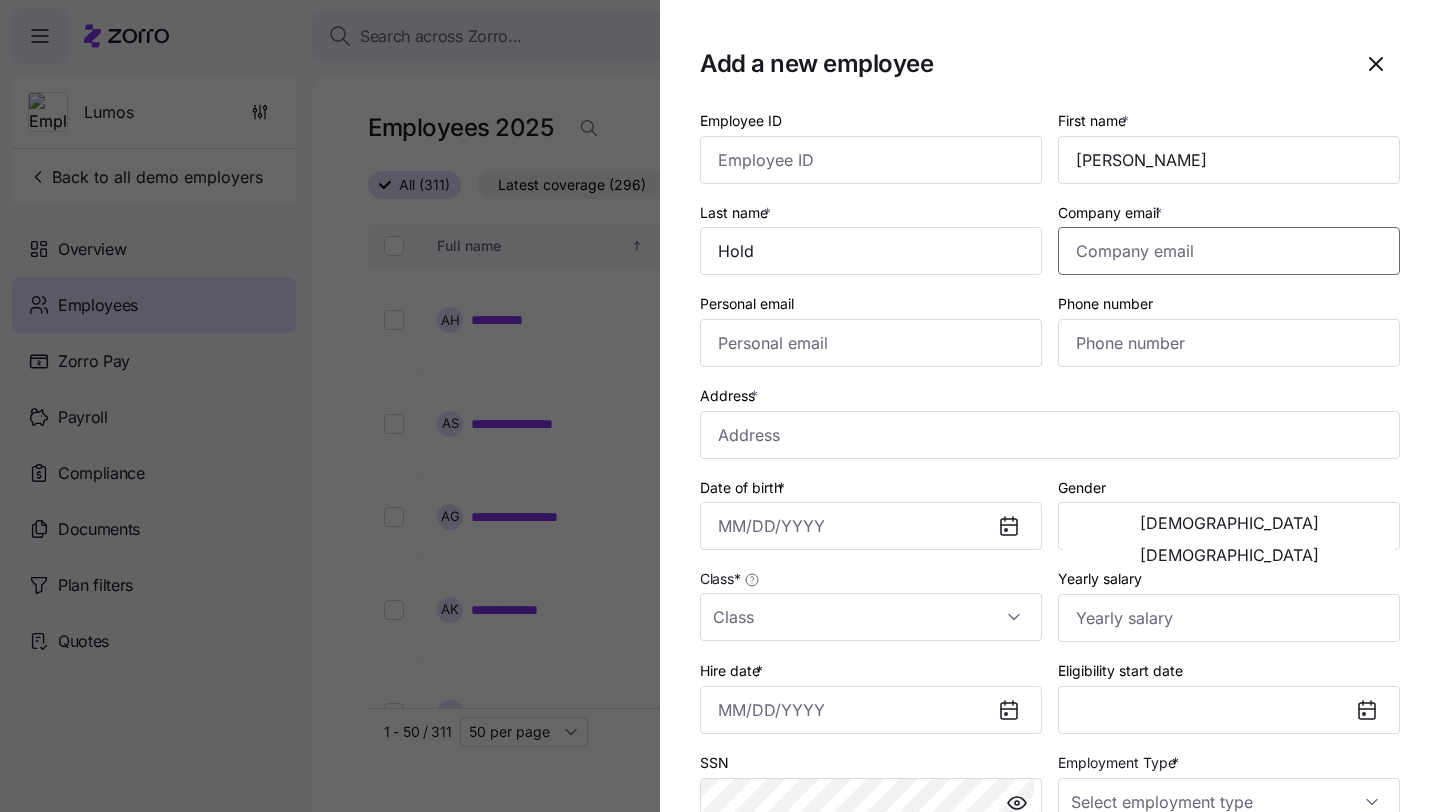click on "Company email  *" at bounding box center (1229, 251) 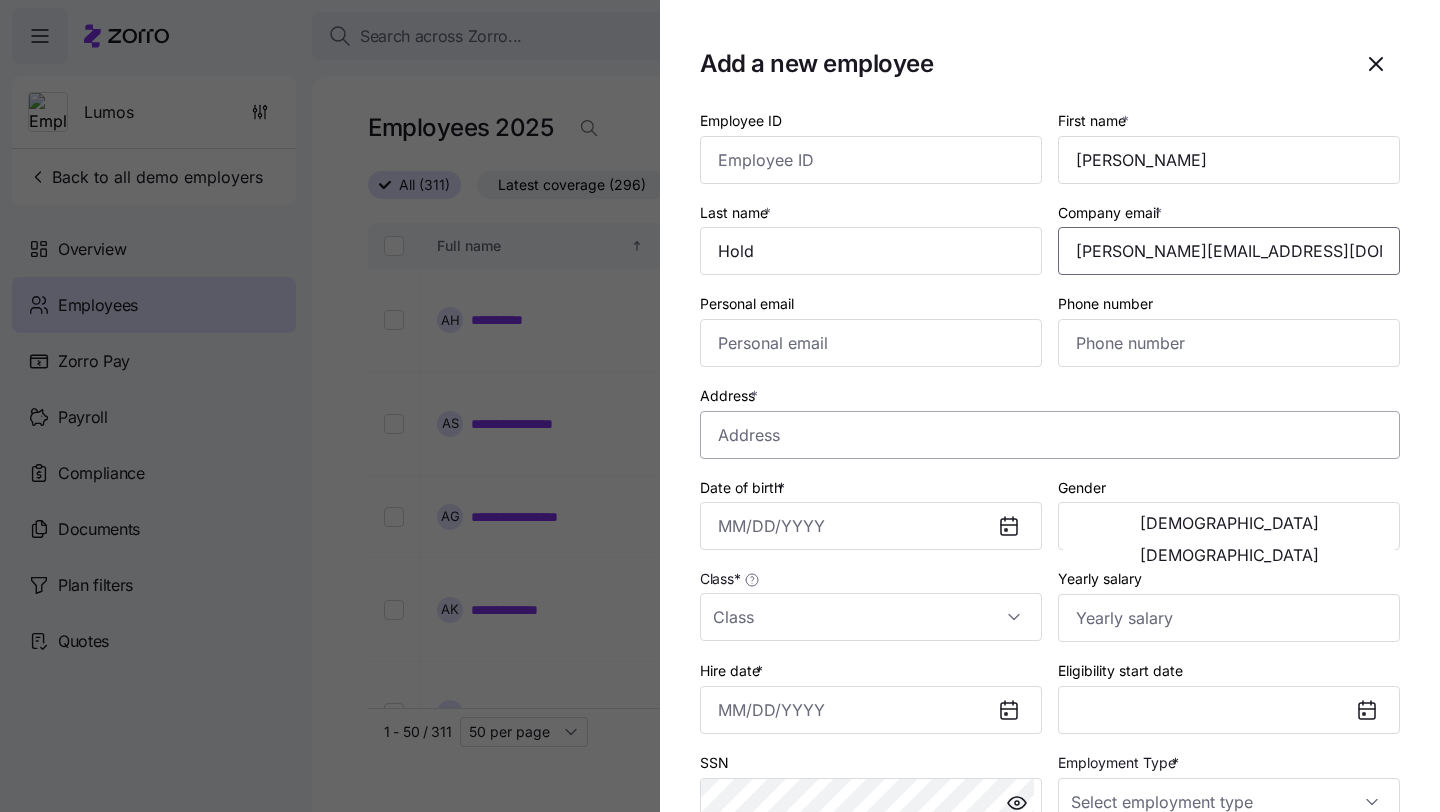 type on "[PERSON_NAME][EMAIL_ADDRESS][DOMAIN_NAME]" 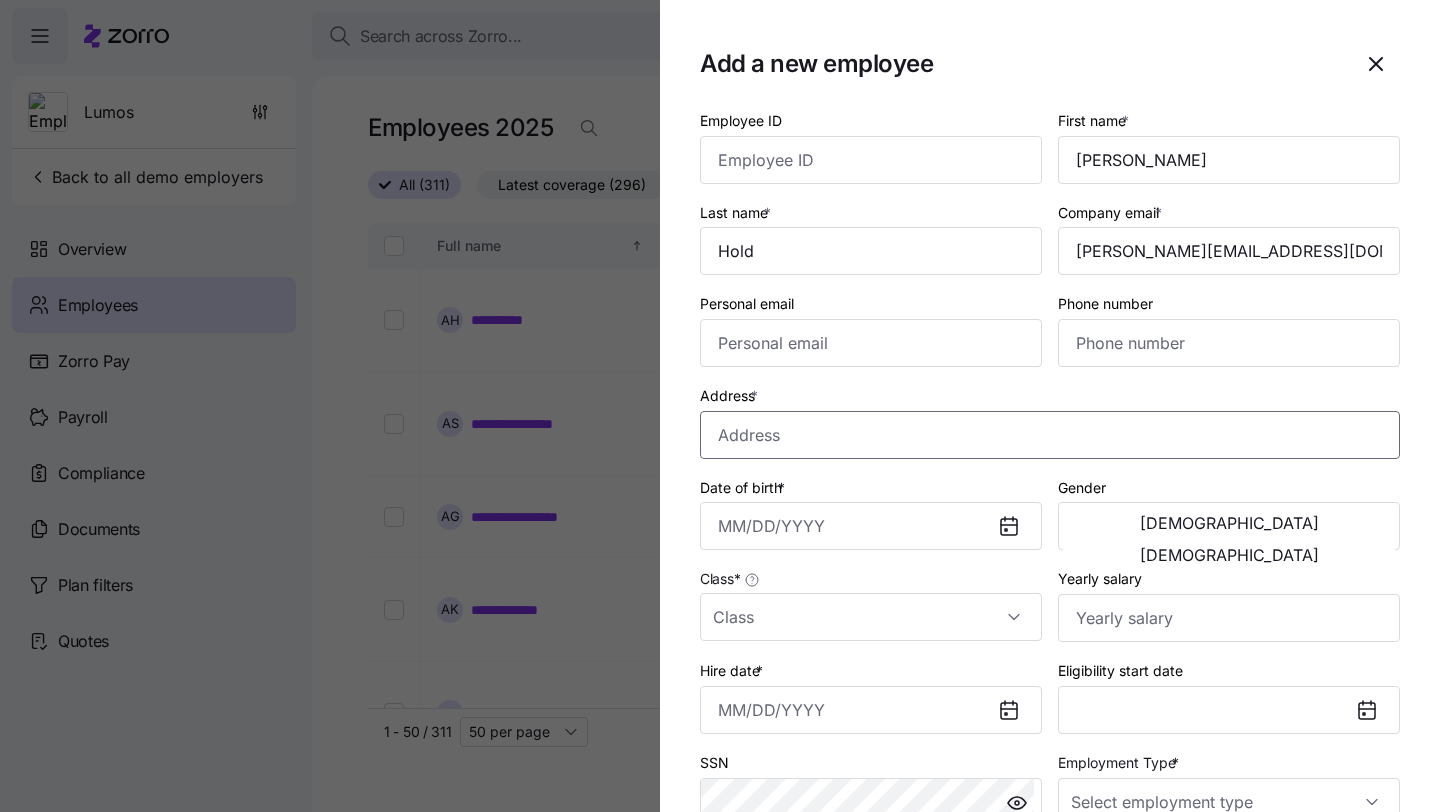 click on "Address  *" at bounding box center [1050, 435] 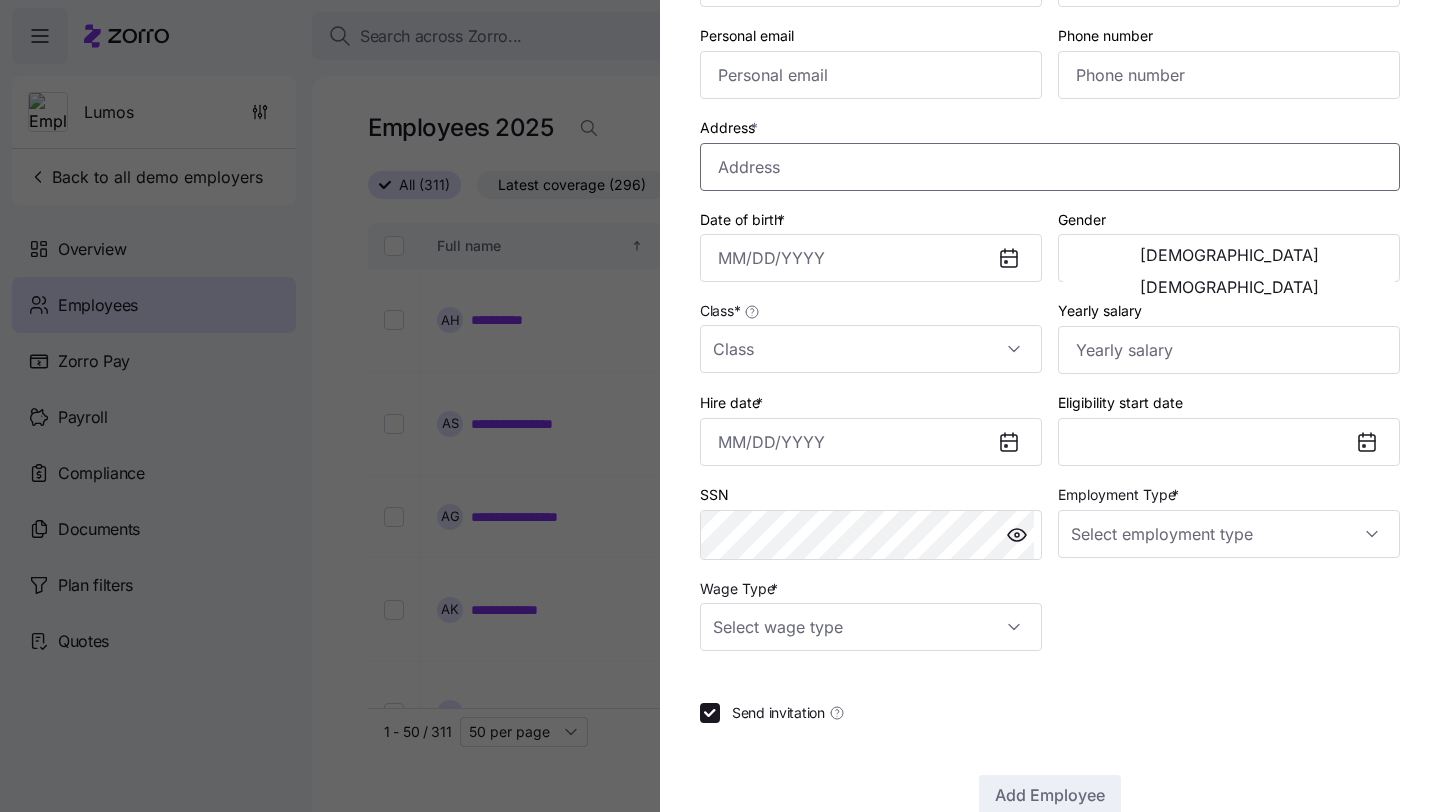 scroll, scrollTop: 316, scrollLeft: 0, axis: vertical 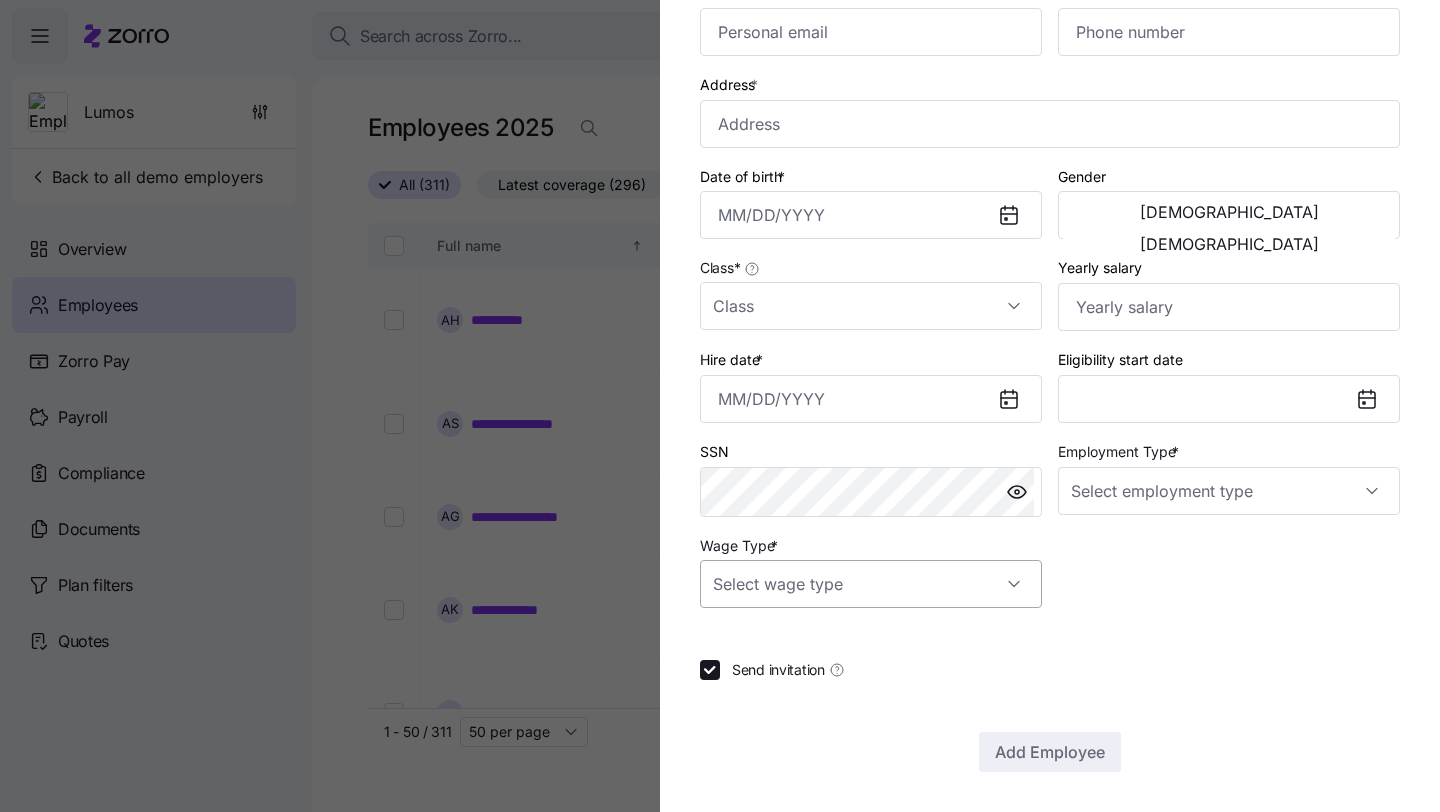 click on "Wage Type  *" at bounding box center (871, 584) 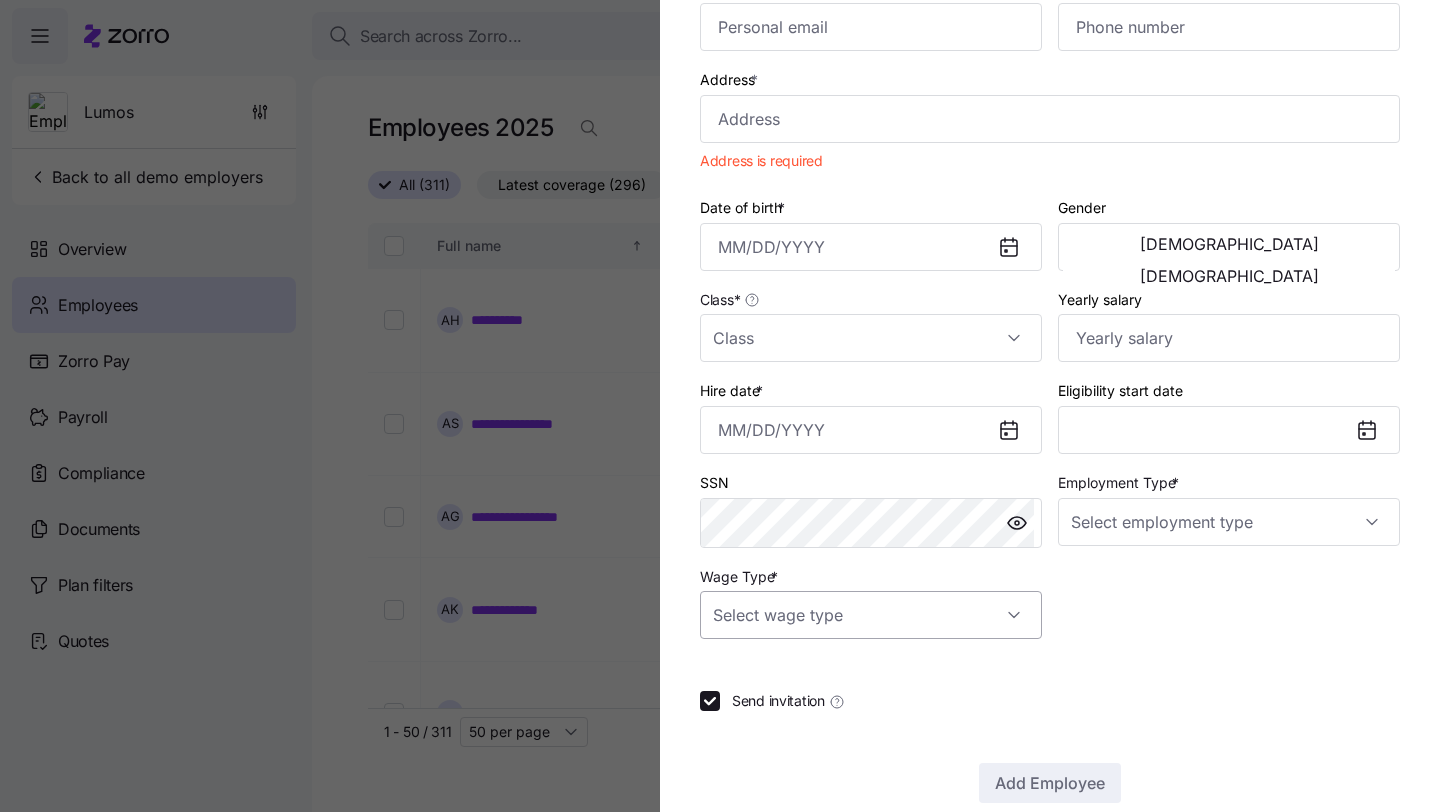 click on "Wage Type  *" at bounding box center (871, 602) 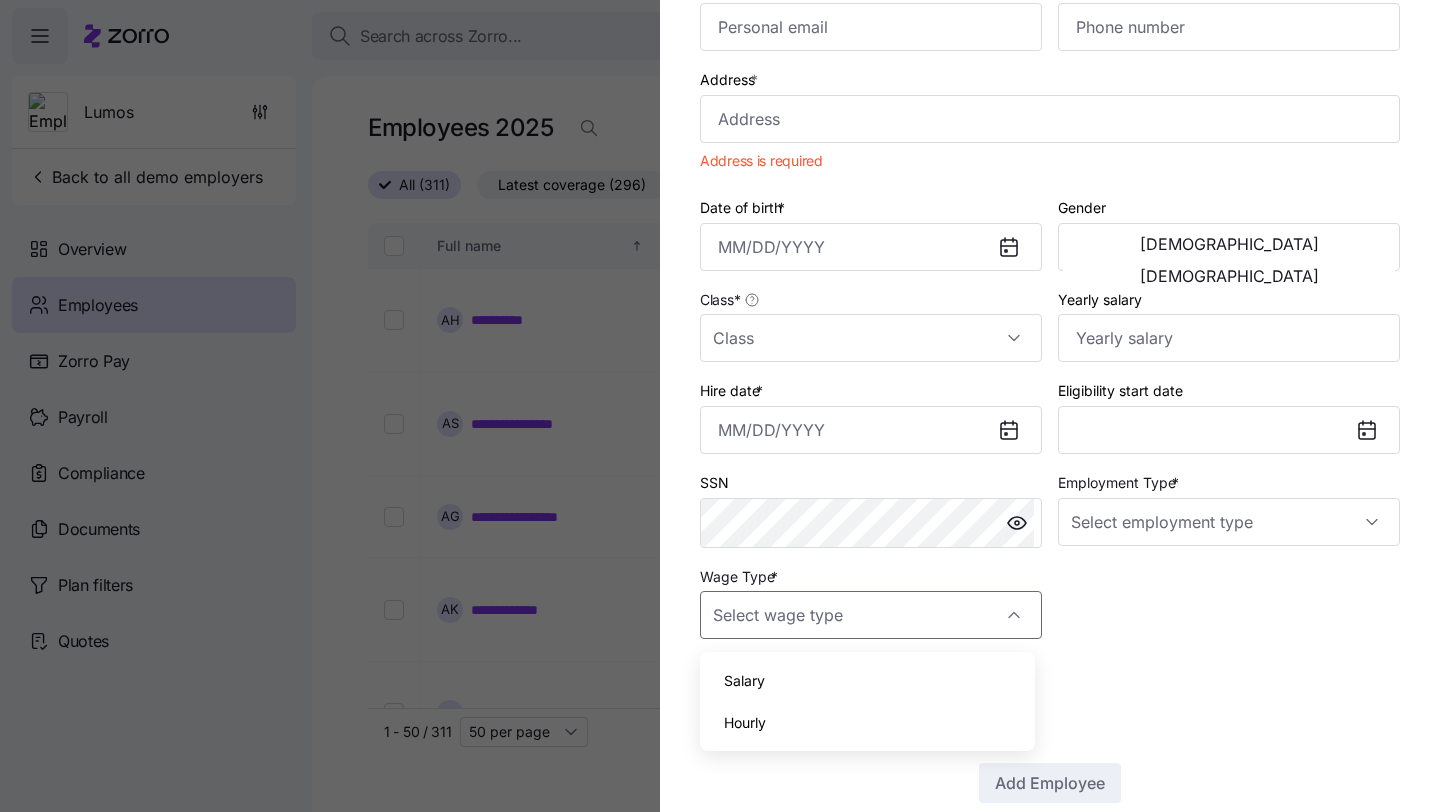 click on "Salary" at bounding box center (867, 681) 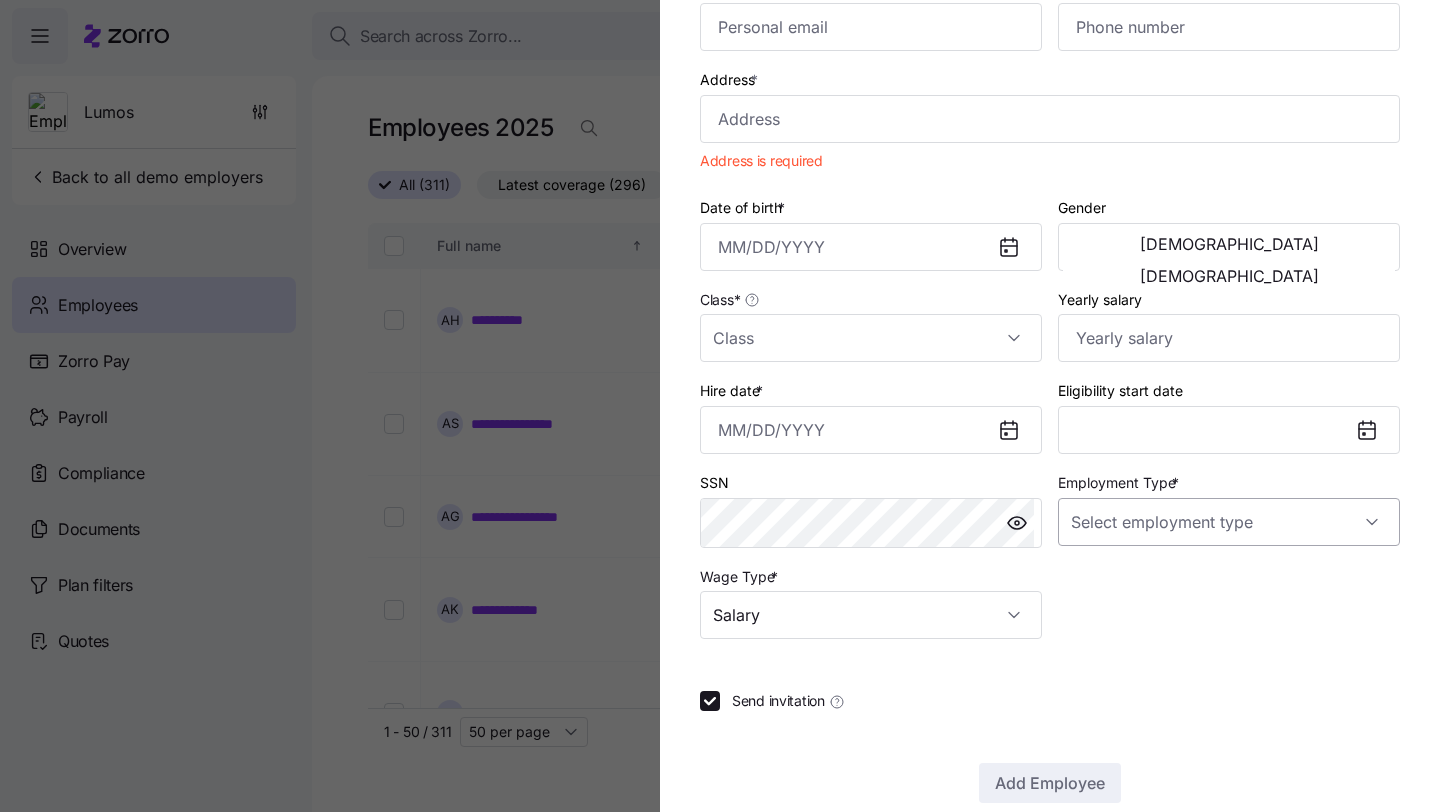 click on "Employment Type  *" at bounding box center [1229, 522] 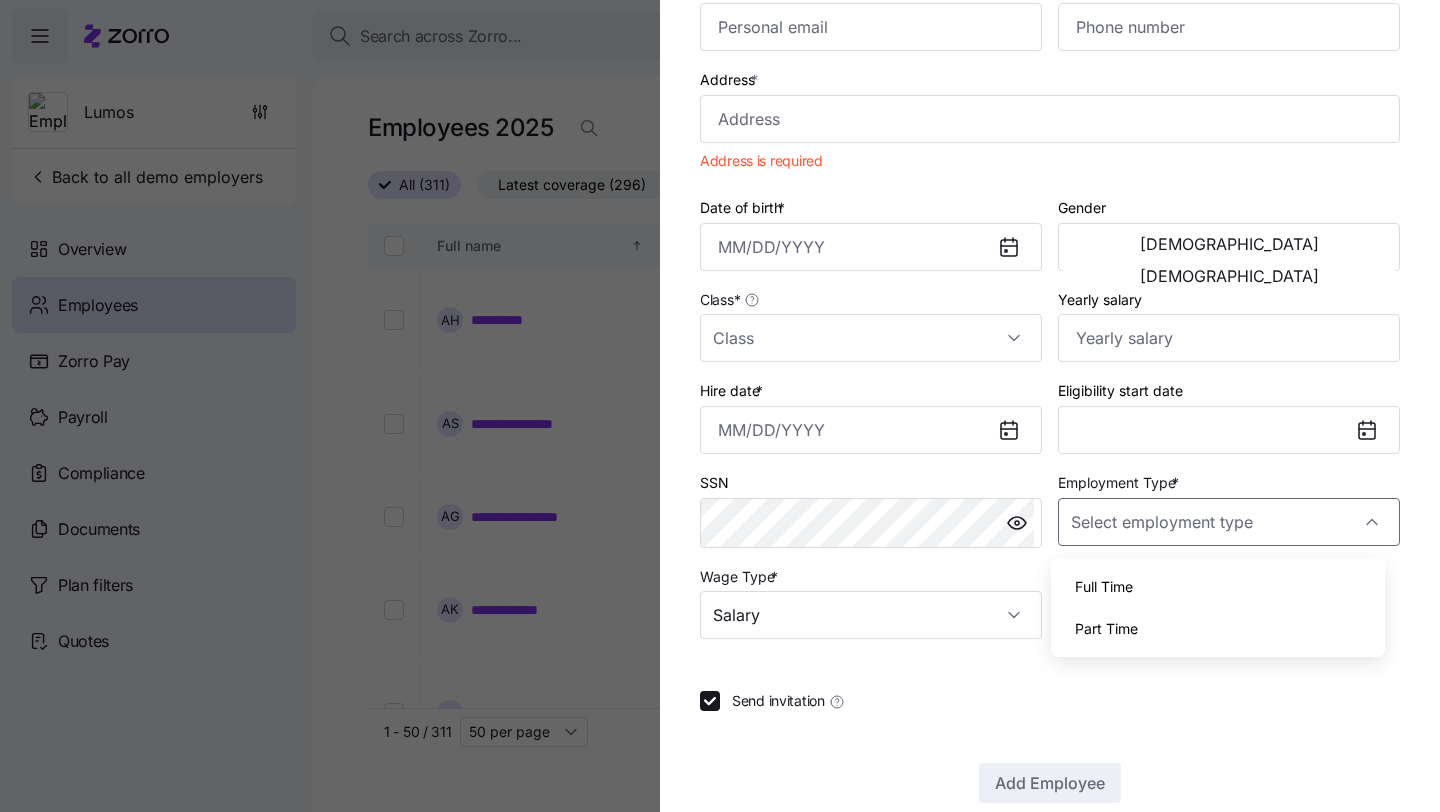 click on "Full Time" at bounding box center [1218, 587] 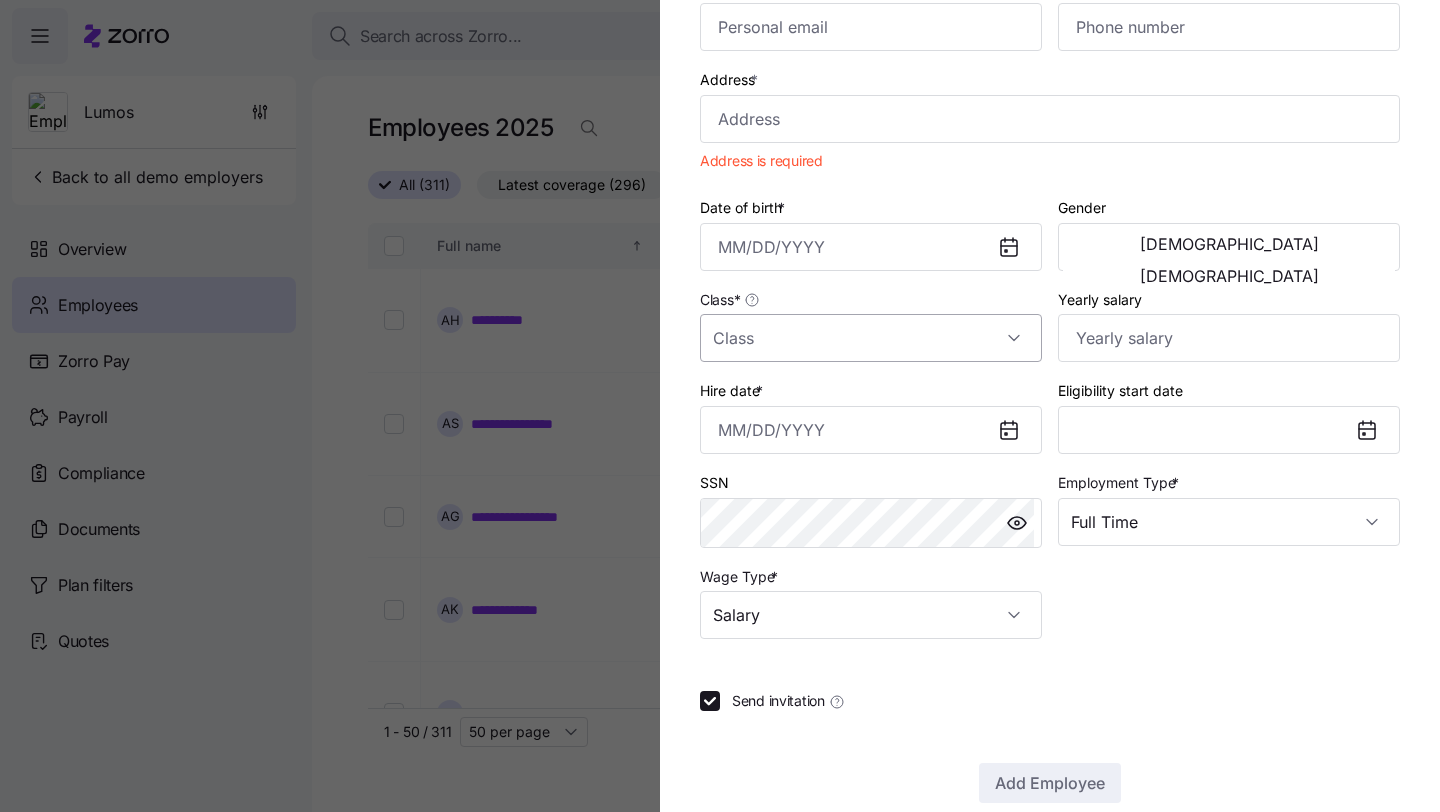 click on "Class  *" at bounding box center (871, 338) 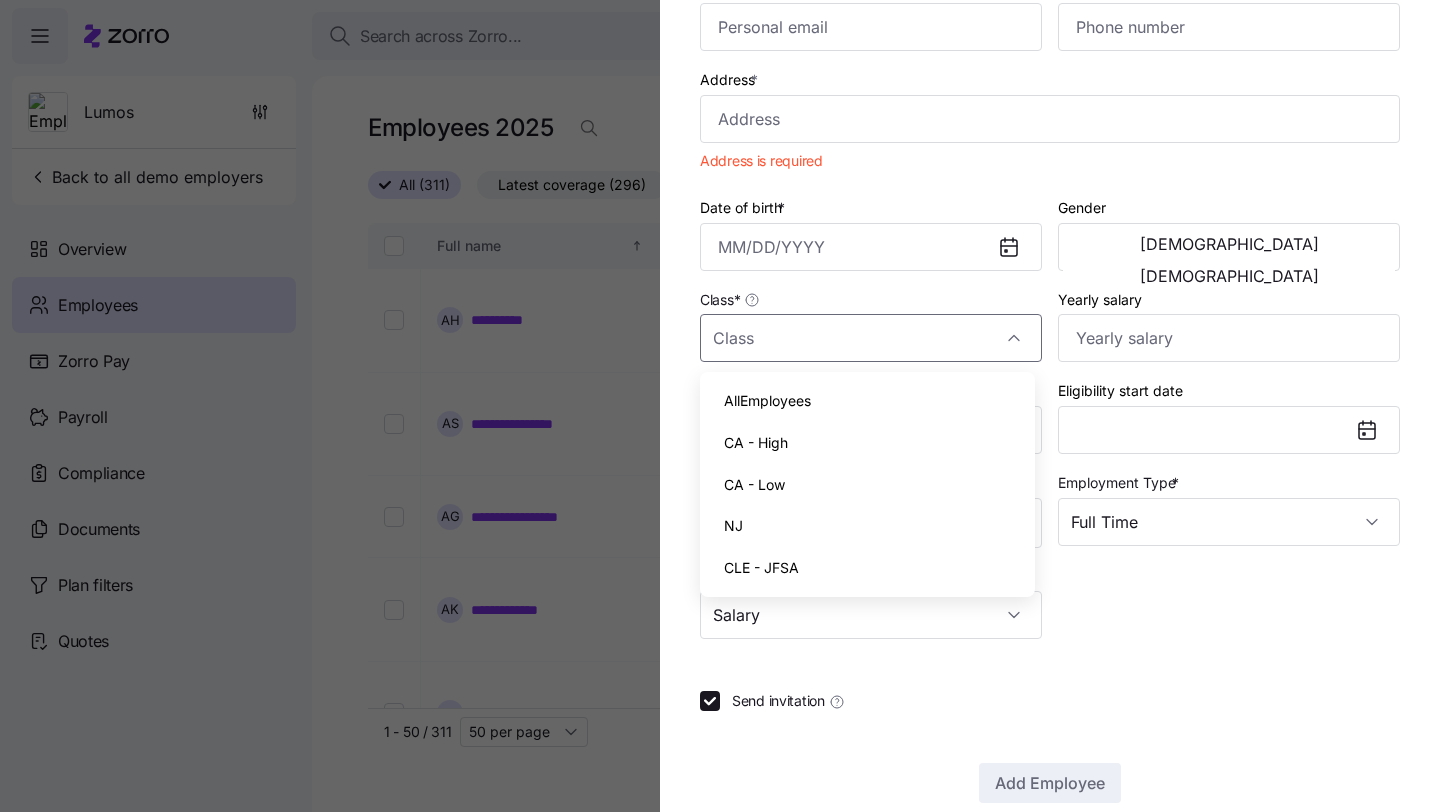click on "AllEmployees" at bounding box center [867, 401] 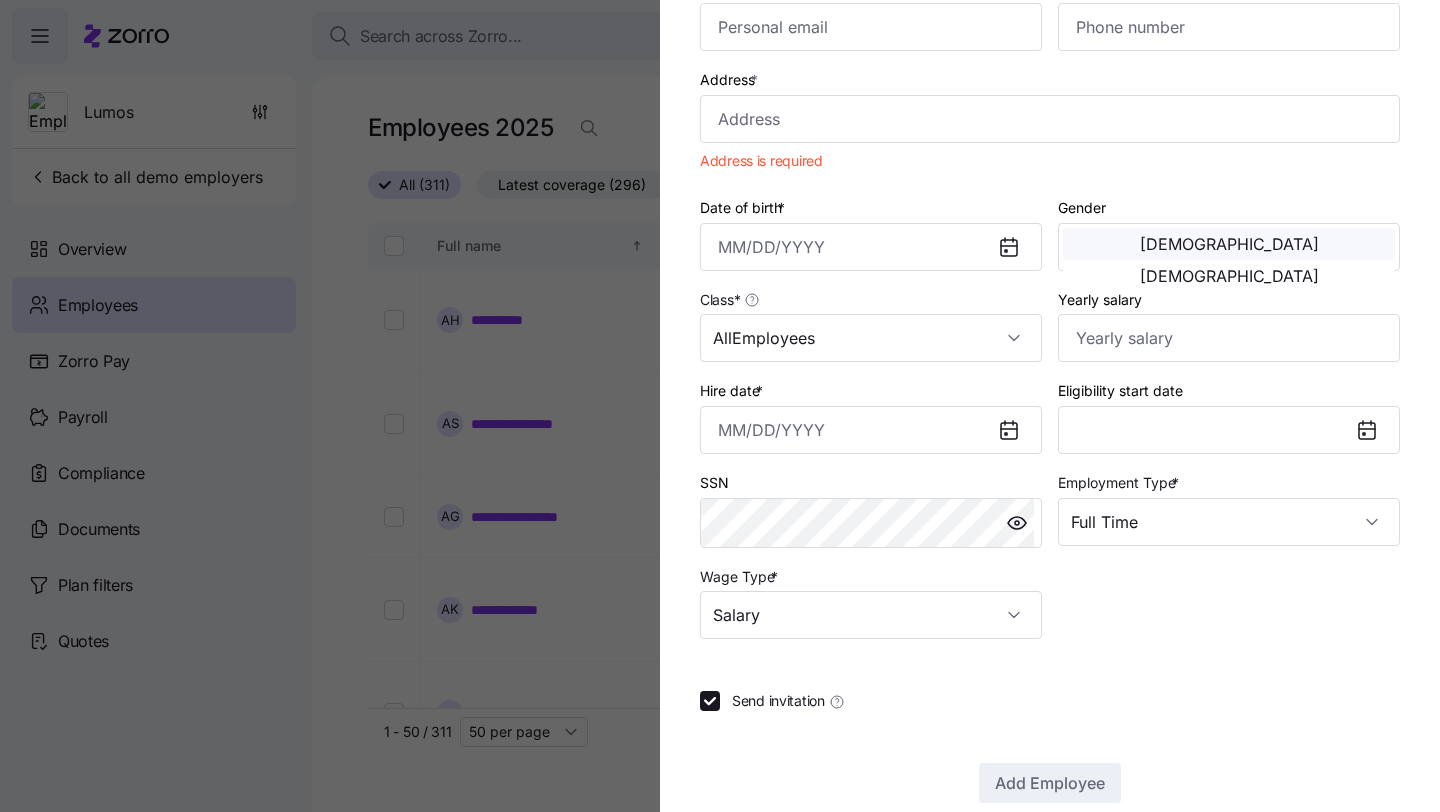 click on "[DEMOGRAPHIC_DATA]" at bounding box center [1229, 244] 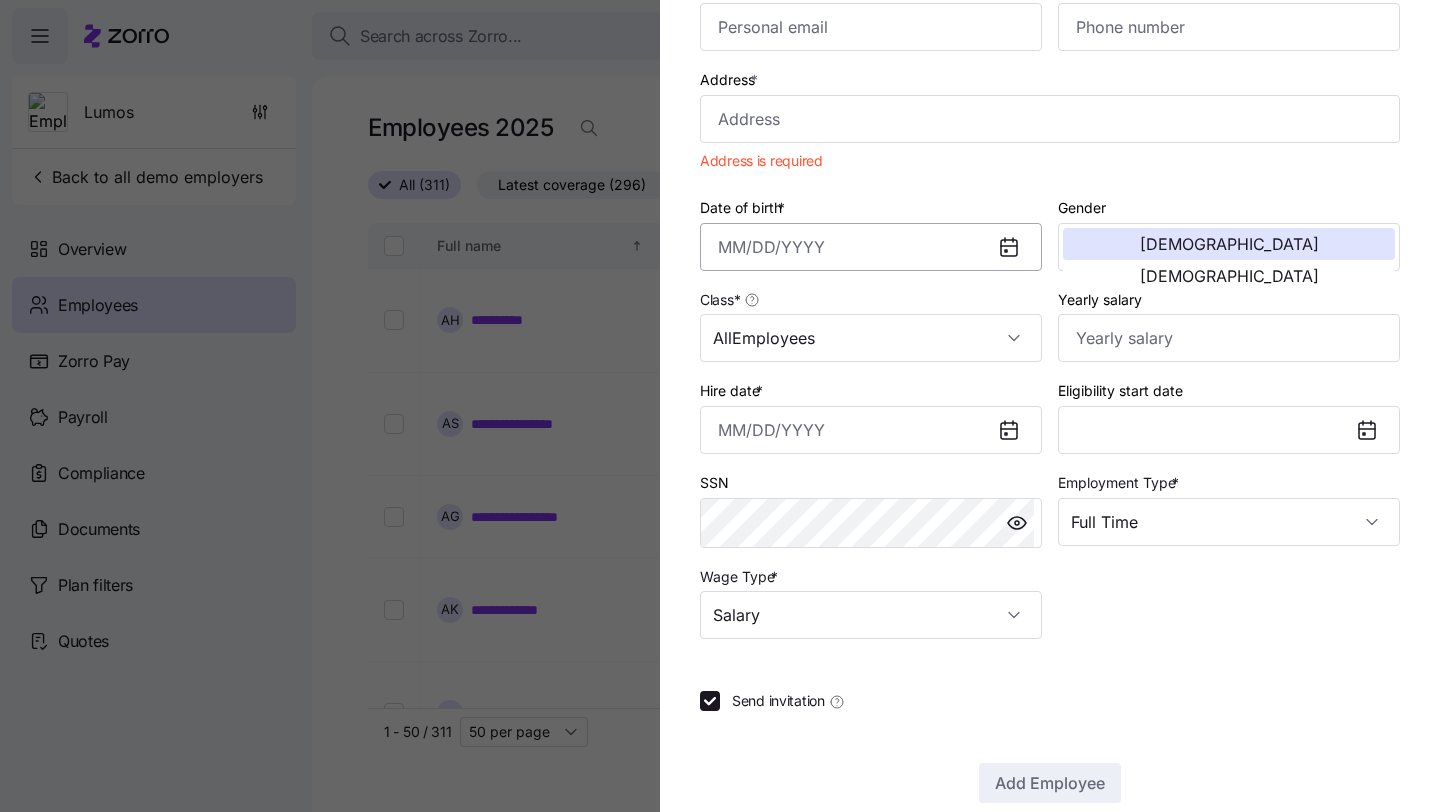 click on "Date of birth  *" at bounding box center (871, 247) 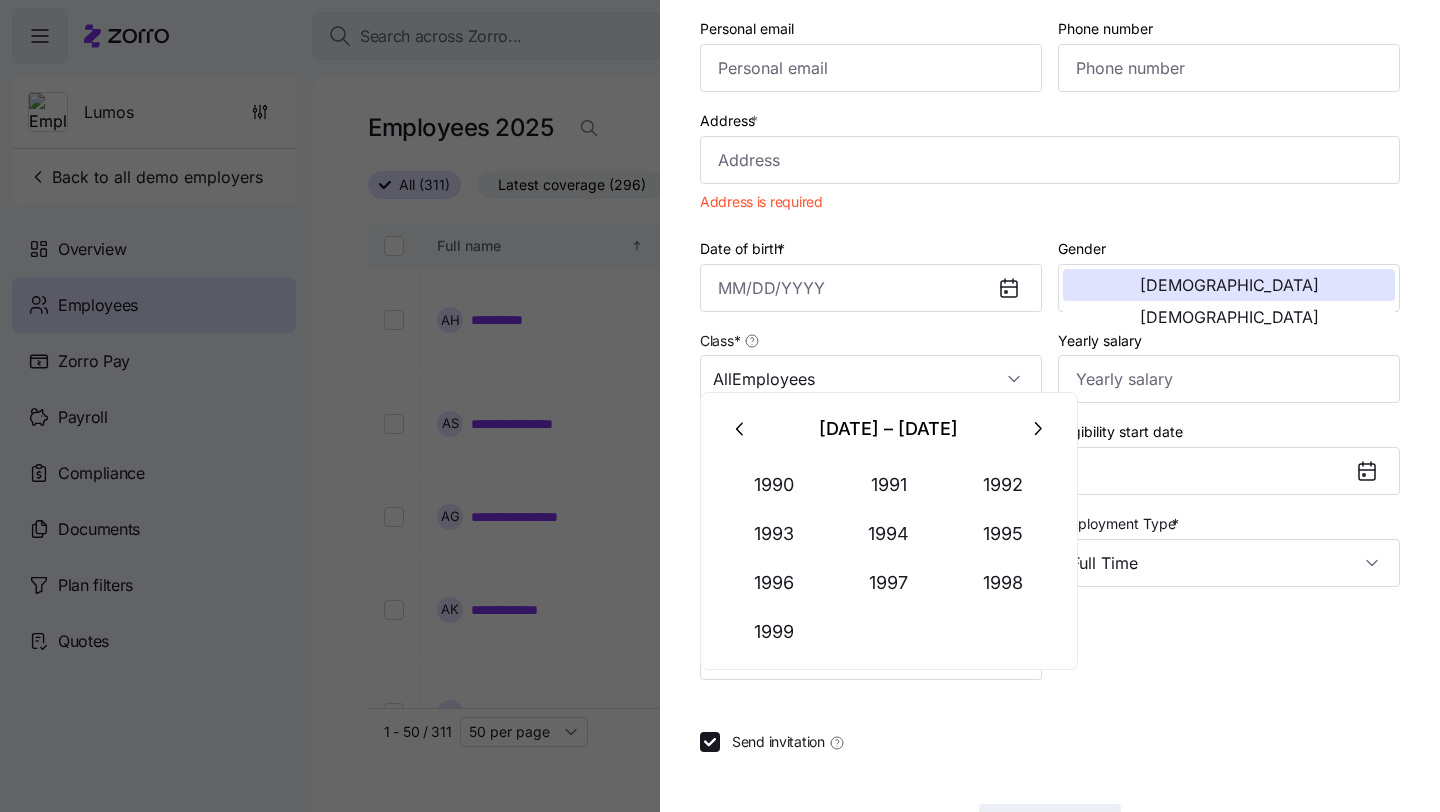scroll, scrollTop: 174, scrollLeft: 0, axis: vertical 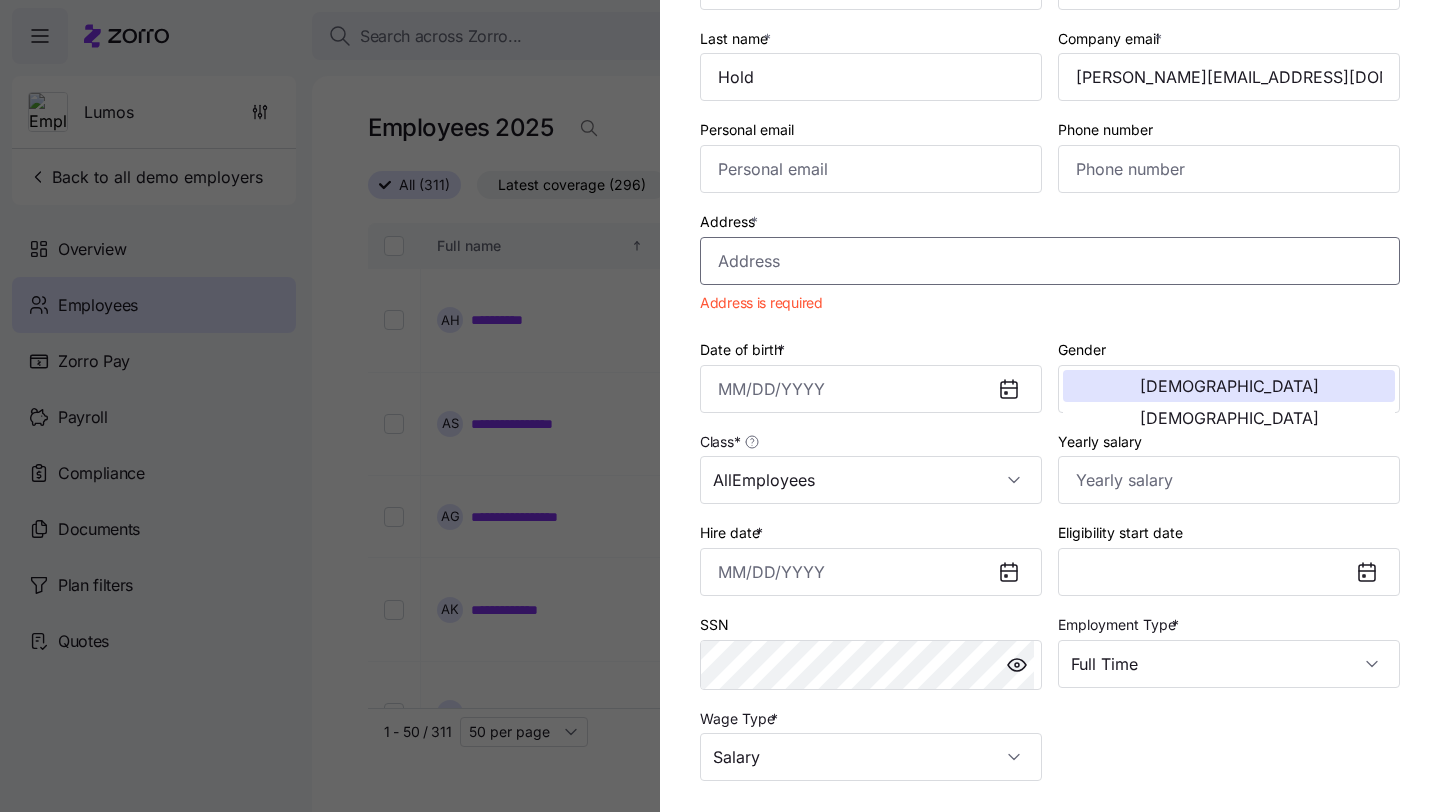 click on "Address  *" at bounding box center (1050, 261) 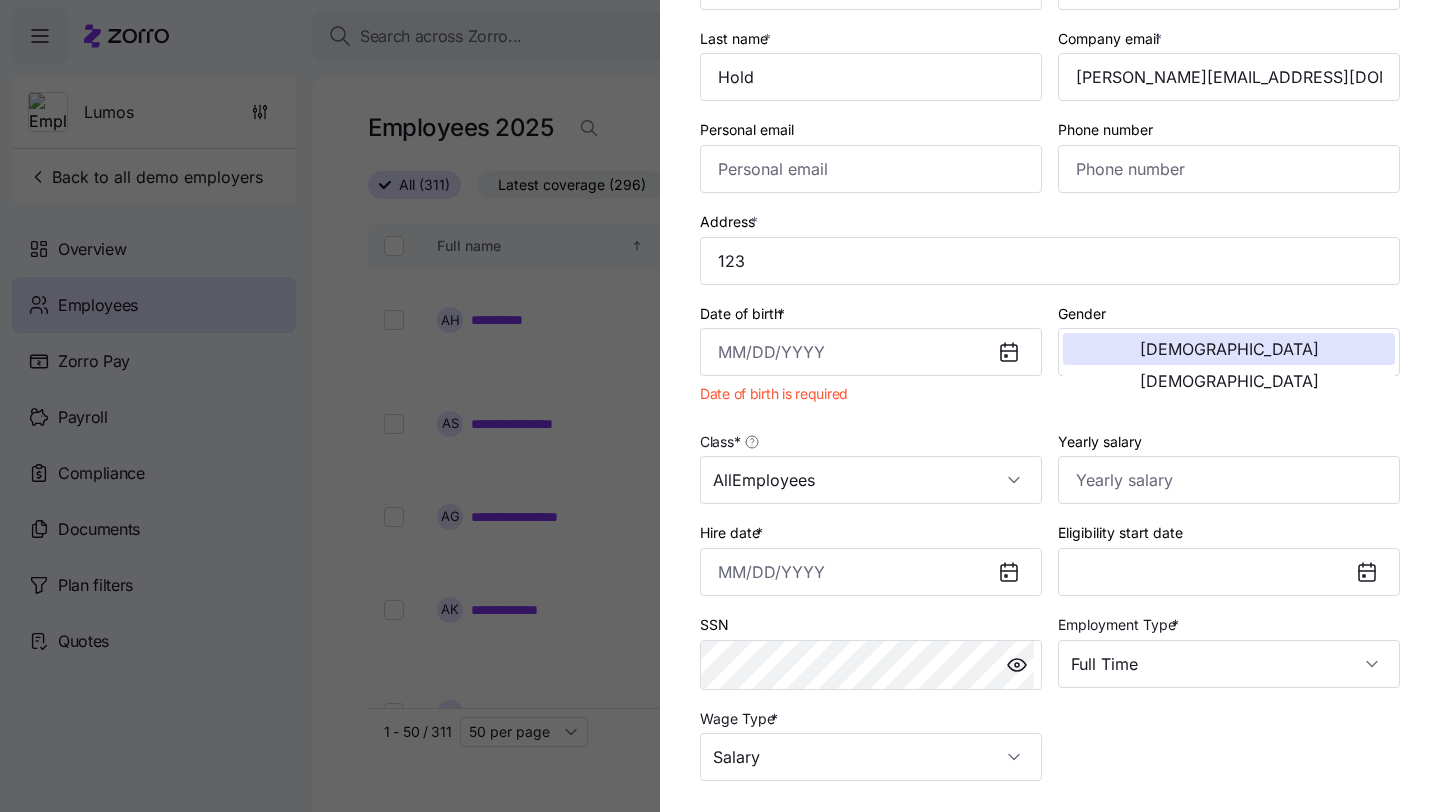 type on "[STREET_ADDRESS]" 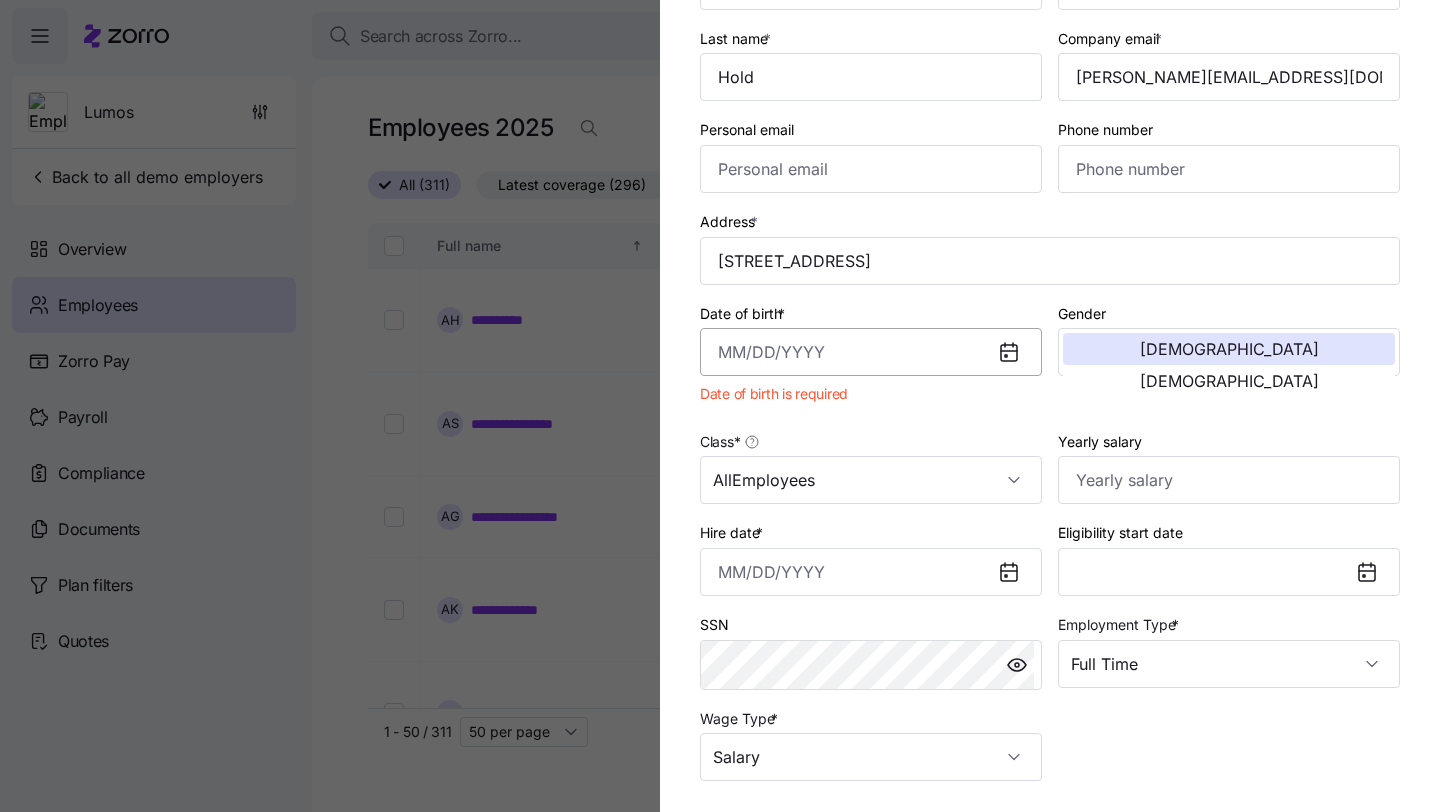 click on "Date of birth  *" at bounding box center (871, 352) 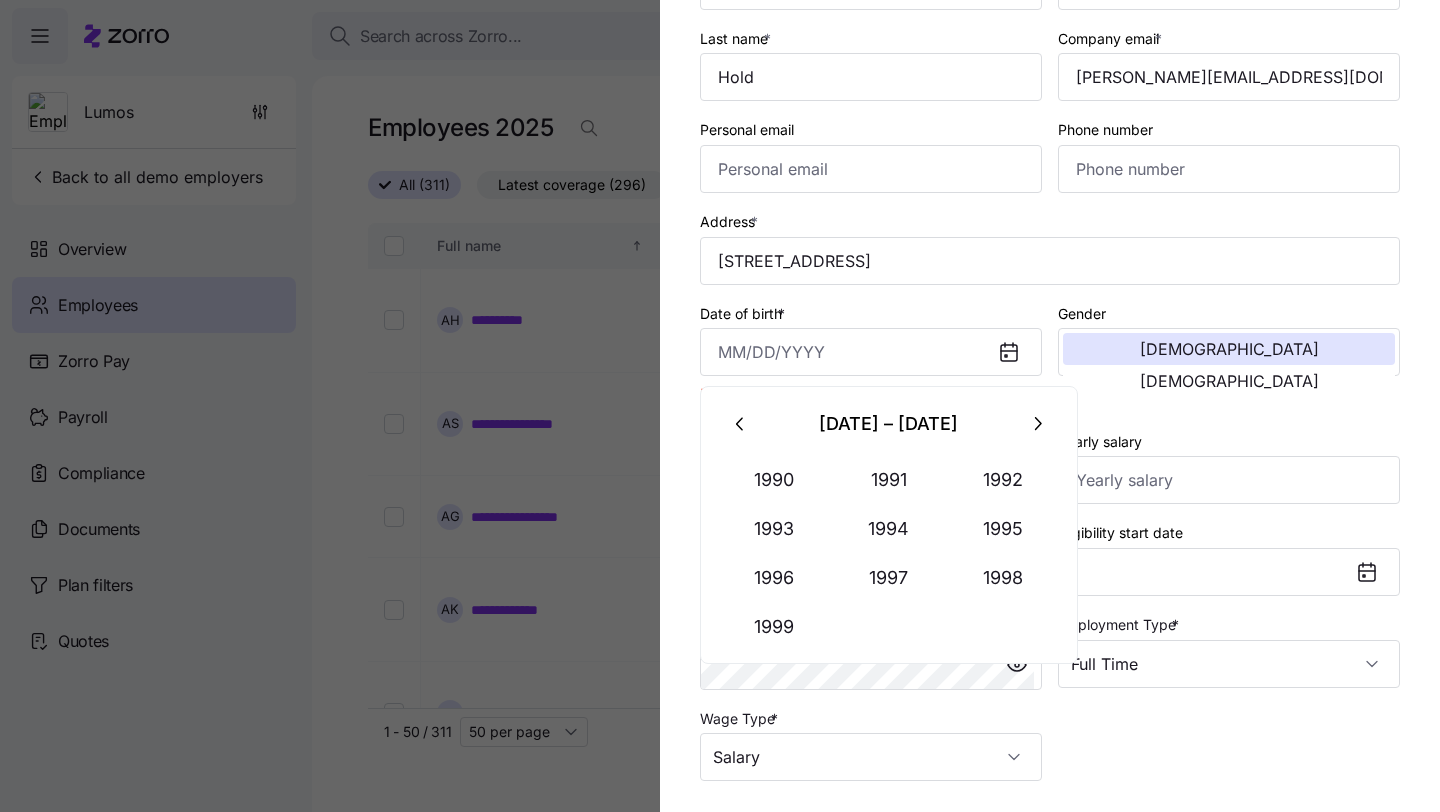 click on "Gender [DEMOGRAPHIC_DATA] [DEMOGRAPHIC_DATA]" at bounding box center (1229, 339) 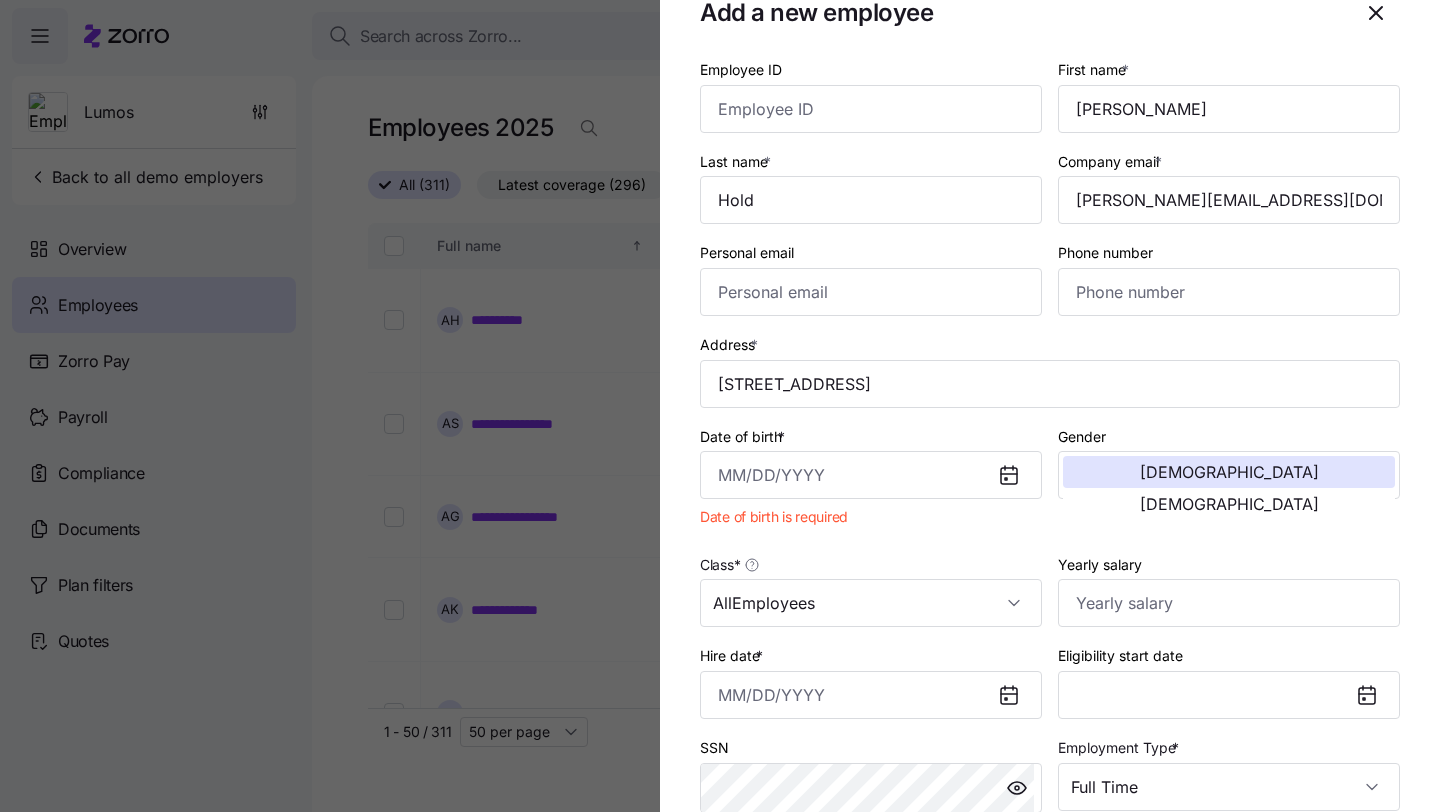 scroll, scrollTop: 0, scrollLeft: 0, axis: both 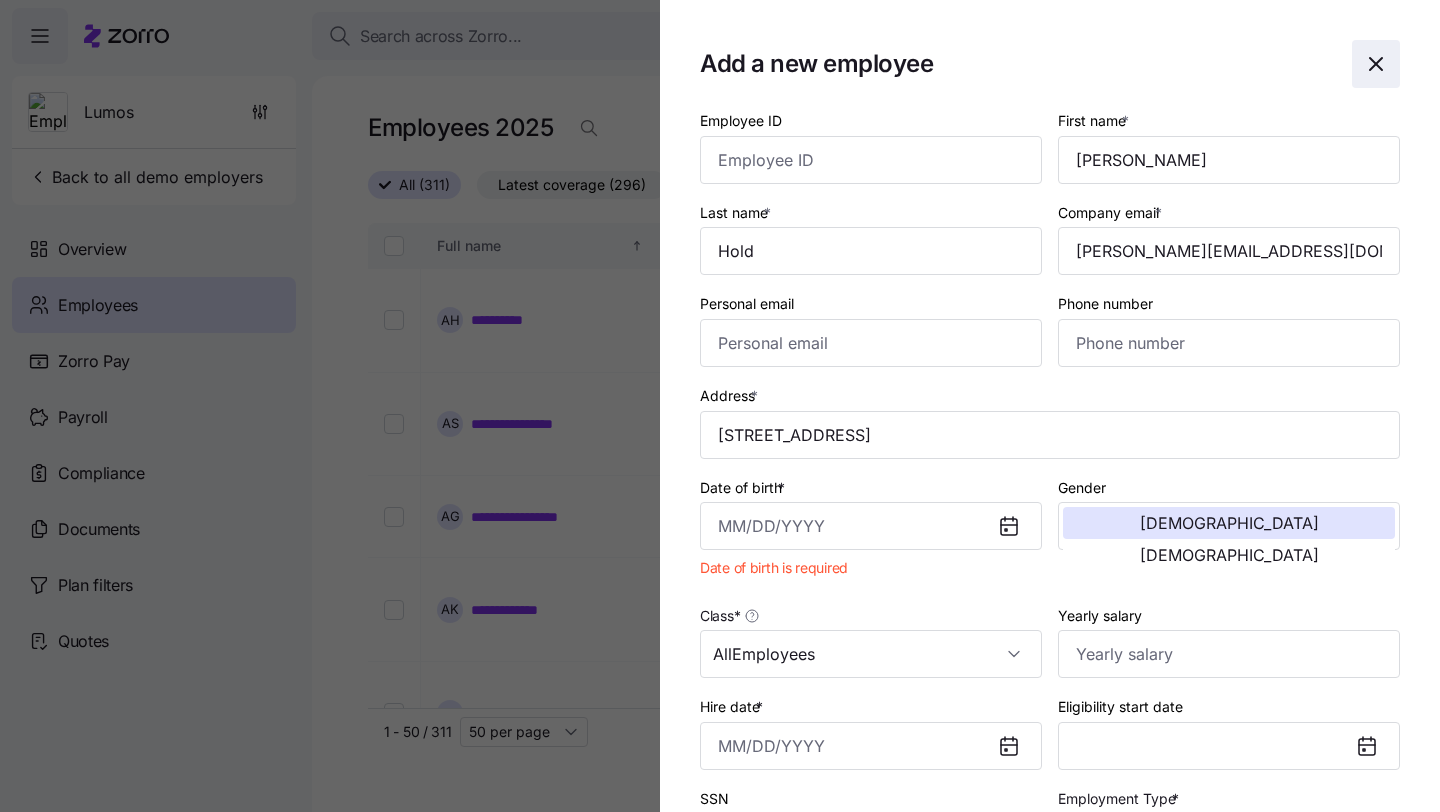 click 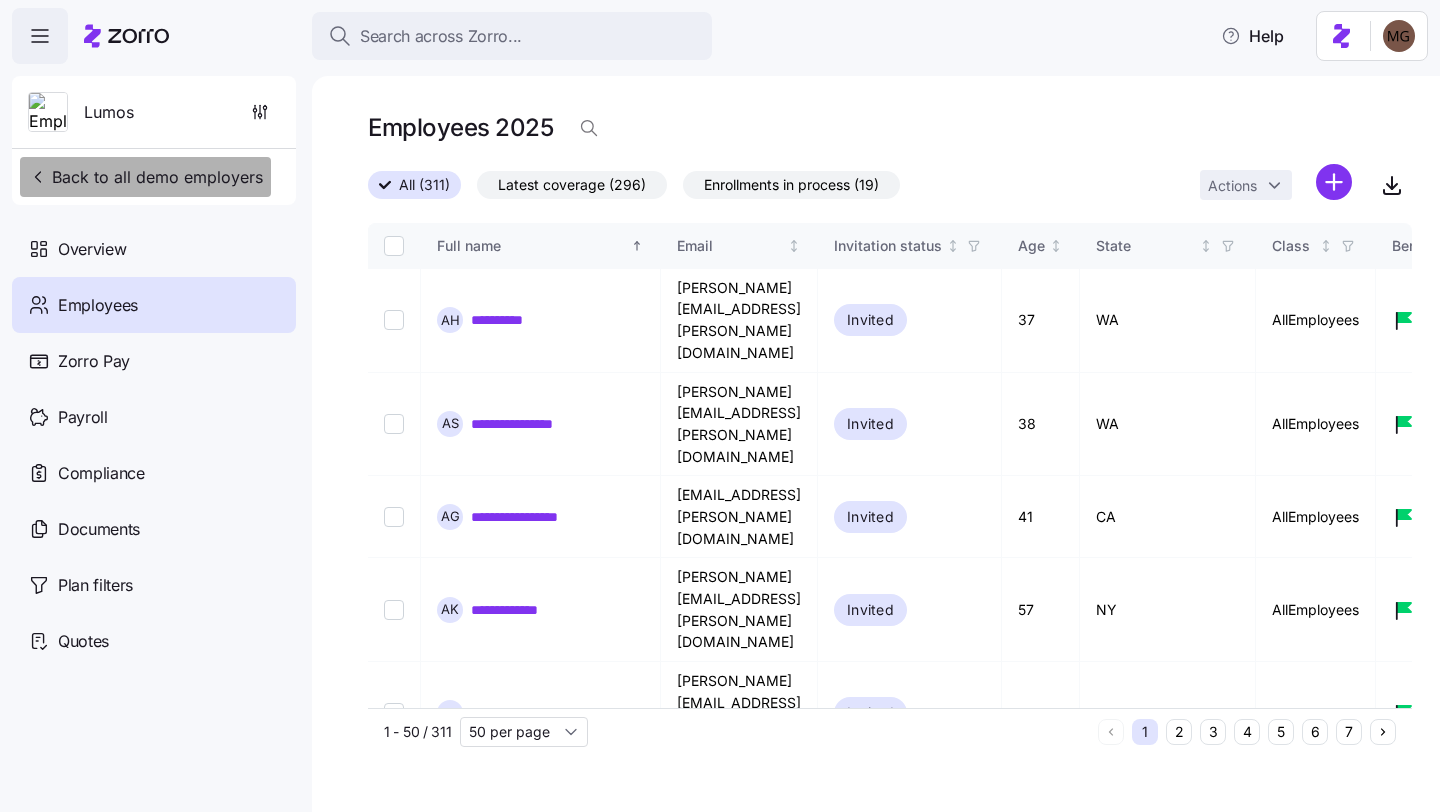 click on "Back to all demo employers" at bounding box center (145, 177) 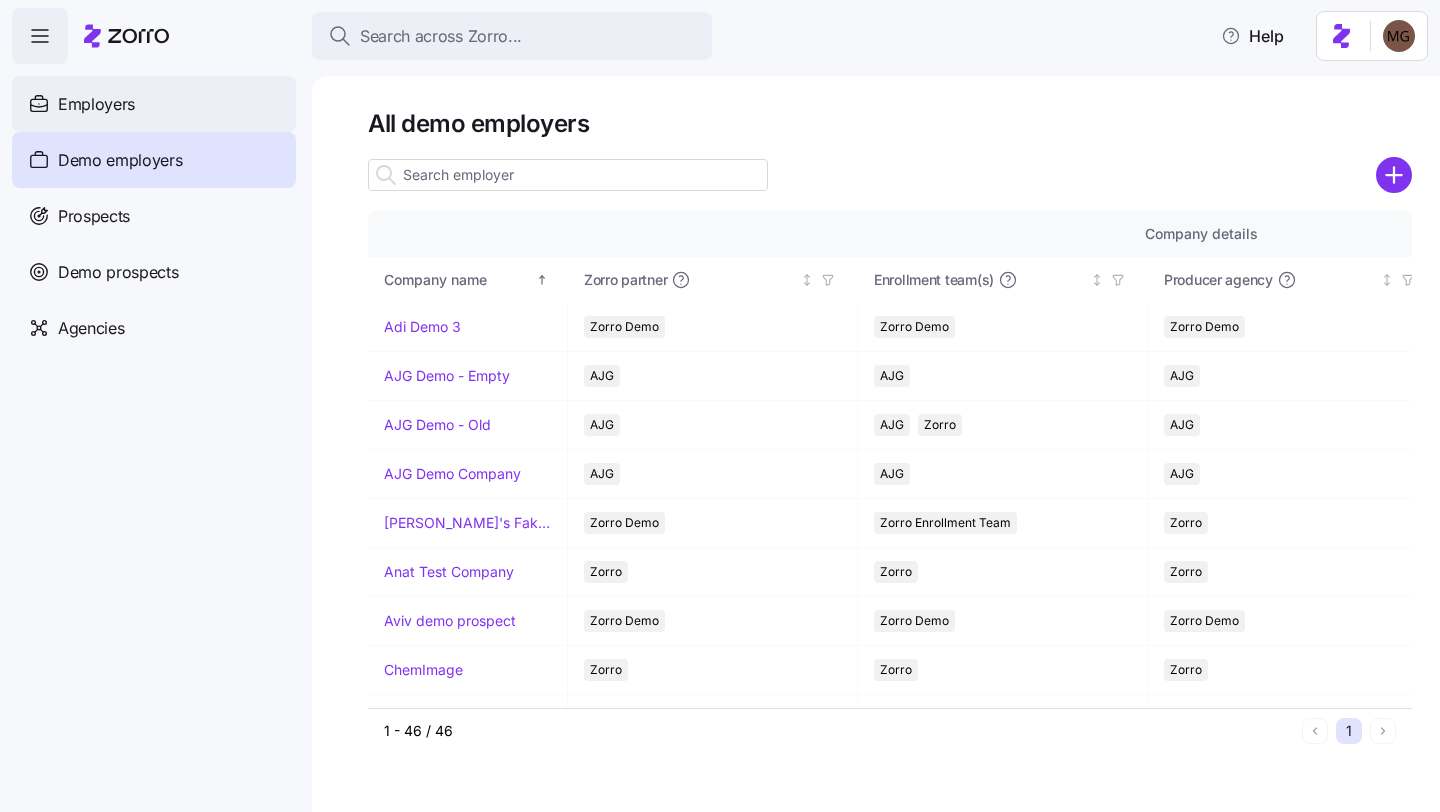 click on "Employers" at bounding box center (154, 104) 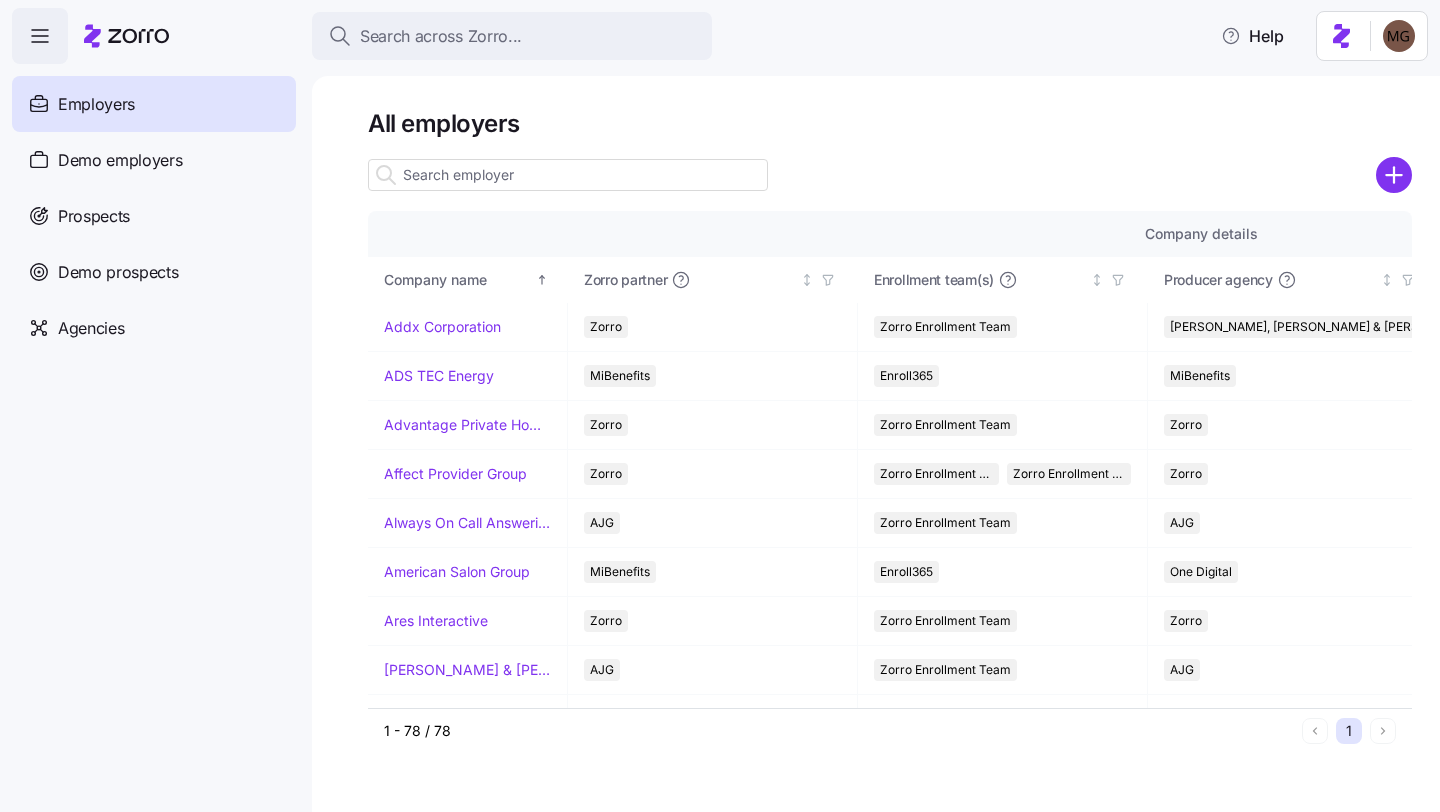 click at bounding box center [568, 175] 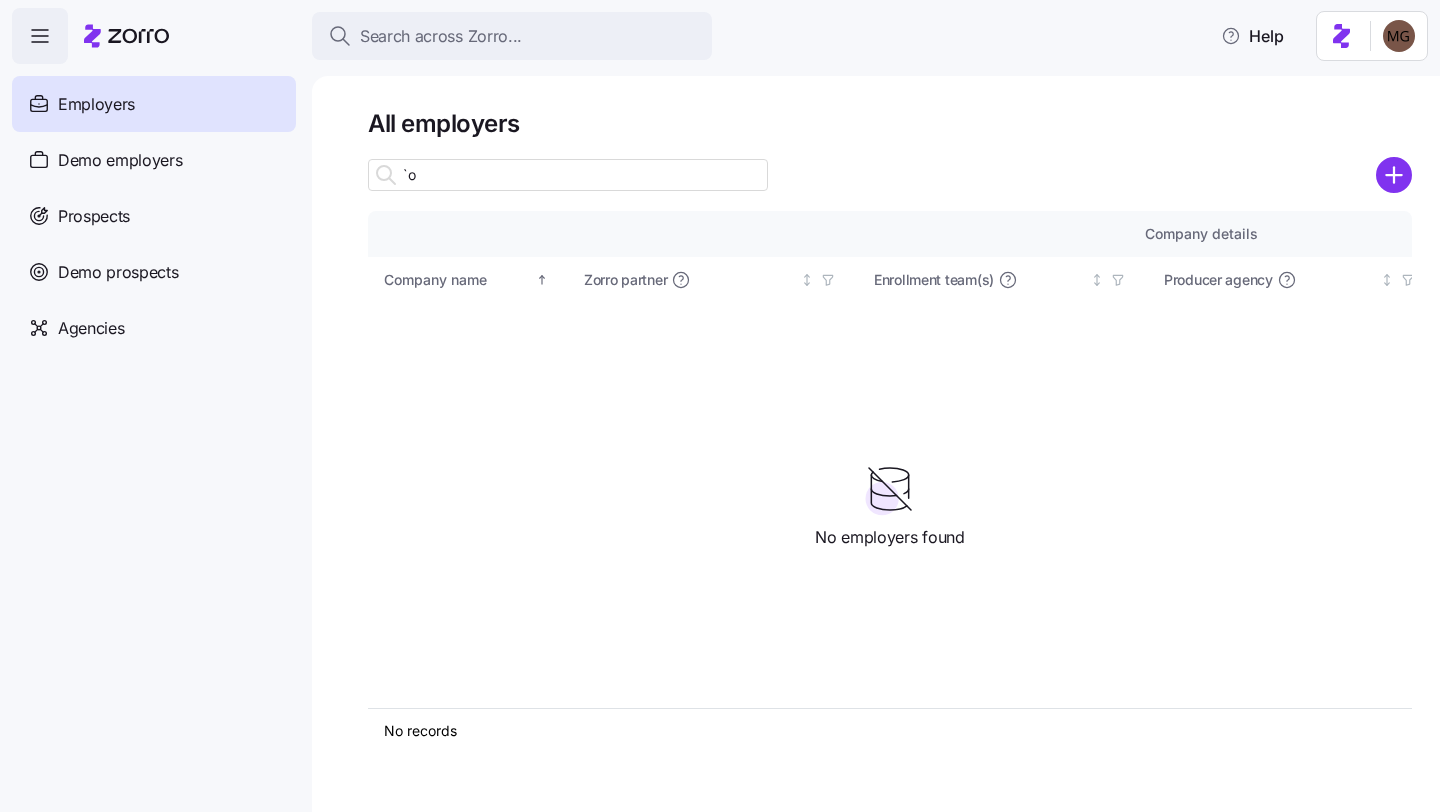 type on "`" 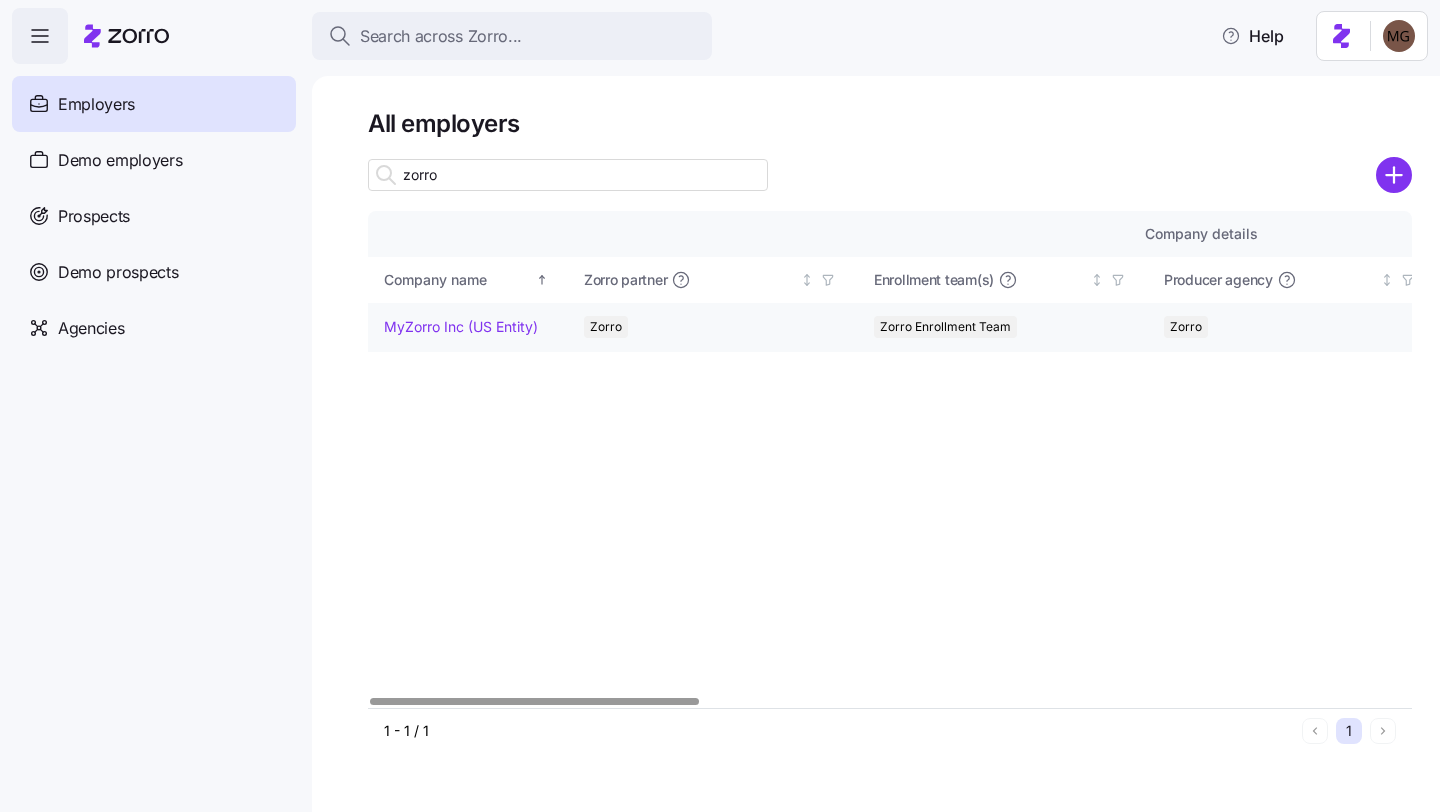 type on "zorro" 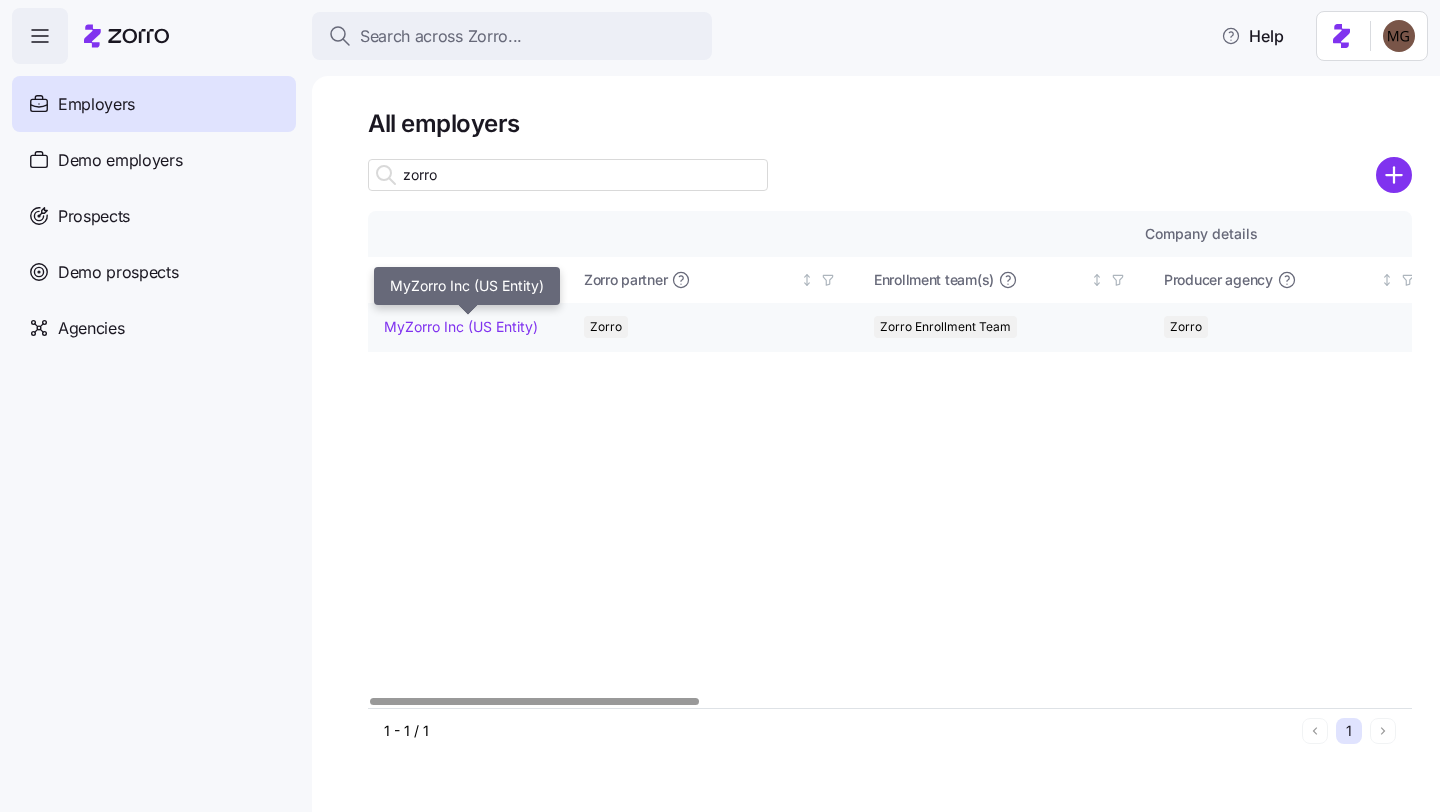 click on "MyZorro Inc (US Entity)" at bounding box center [461, 327] 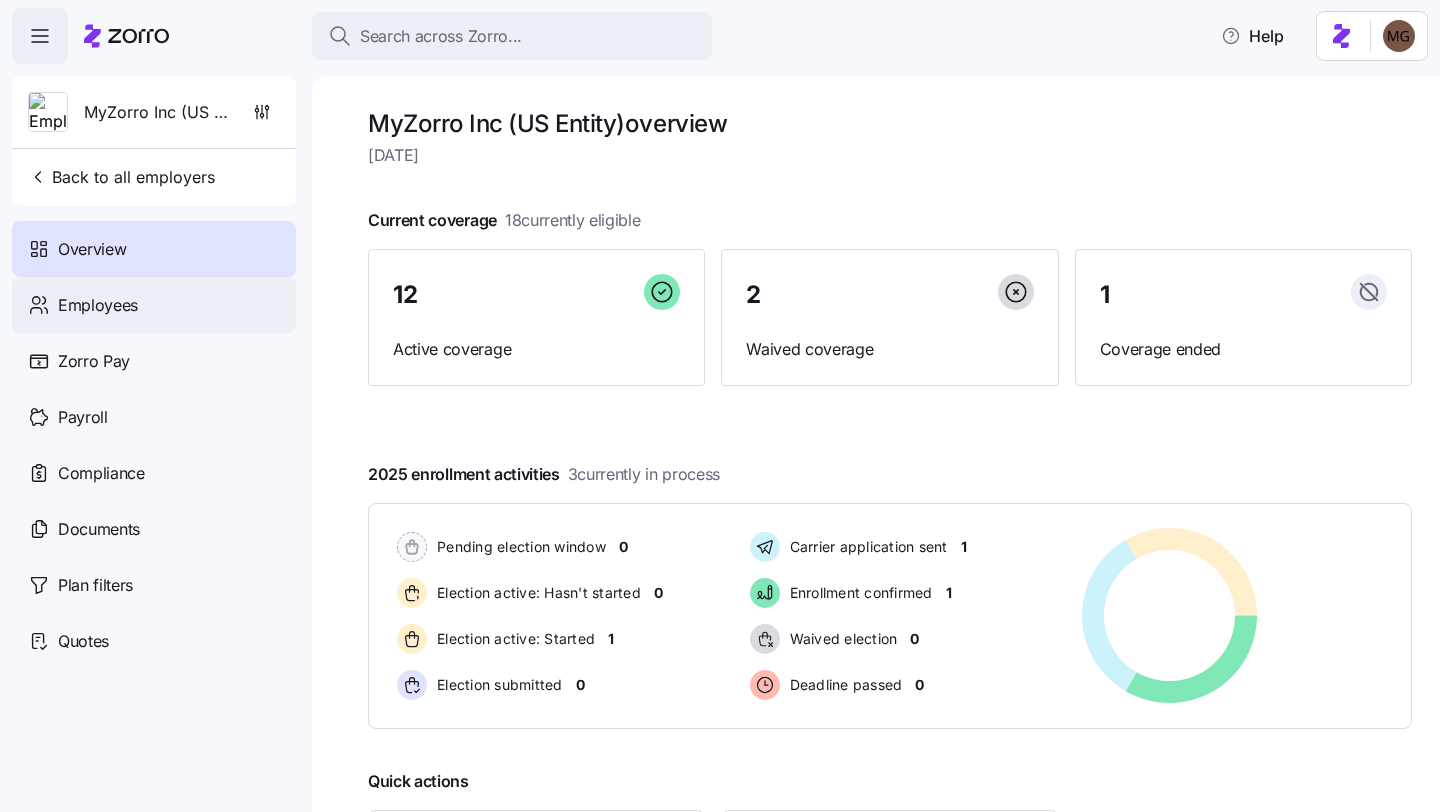 click on "Employees" at bounding box center [154, 305] 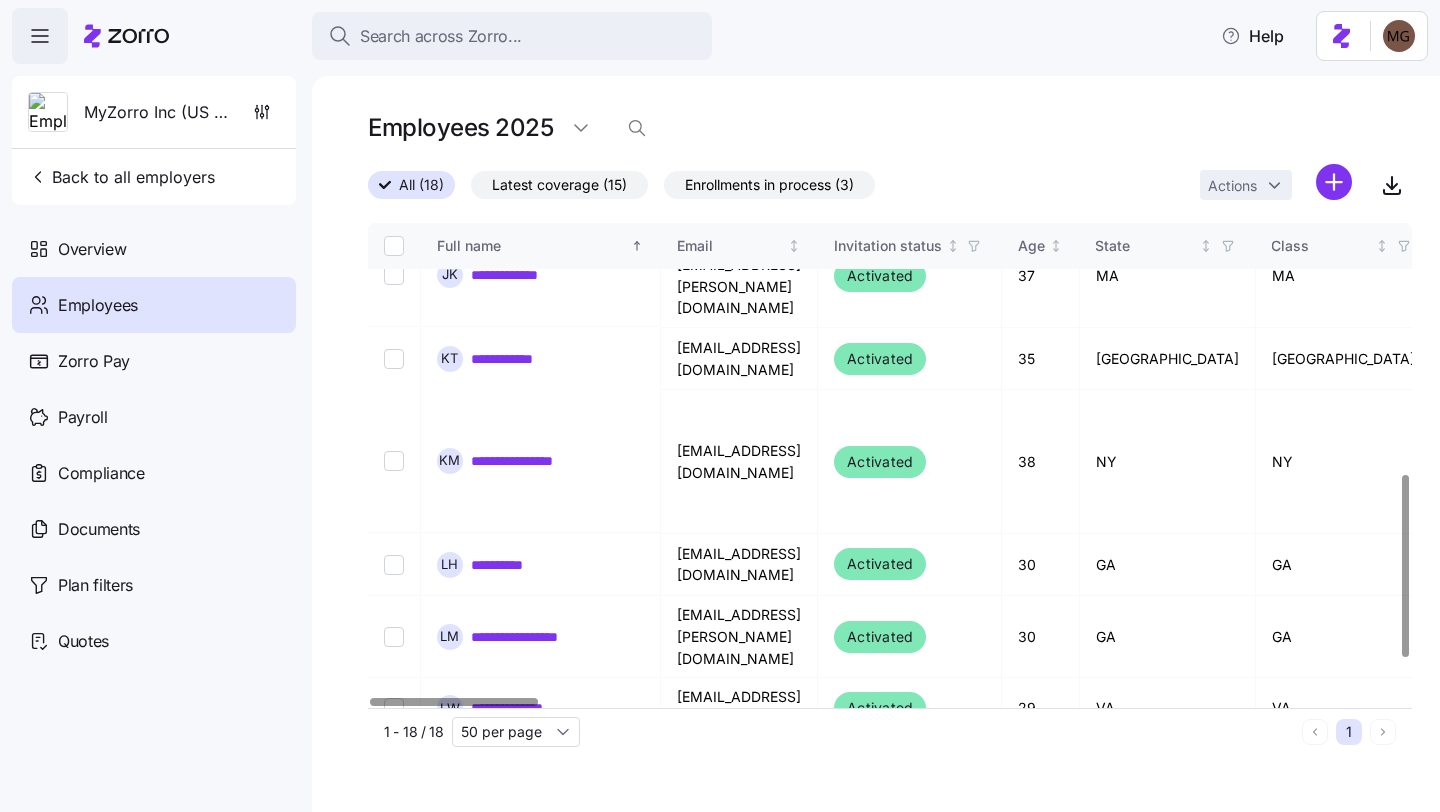 scroll, scrollTop: 681, scrollLeft: 0, axis: vertical 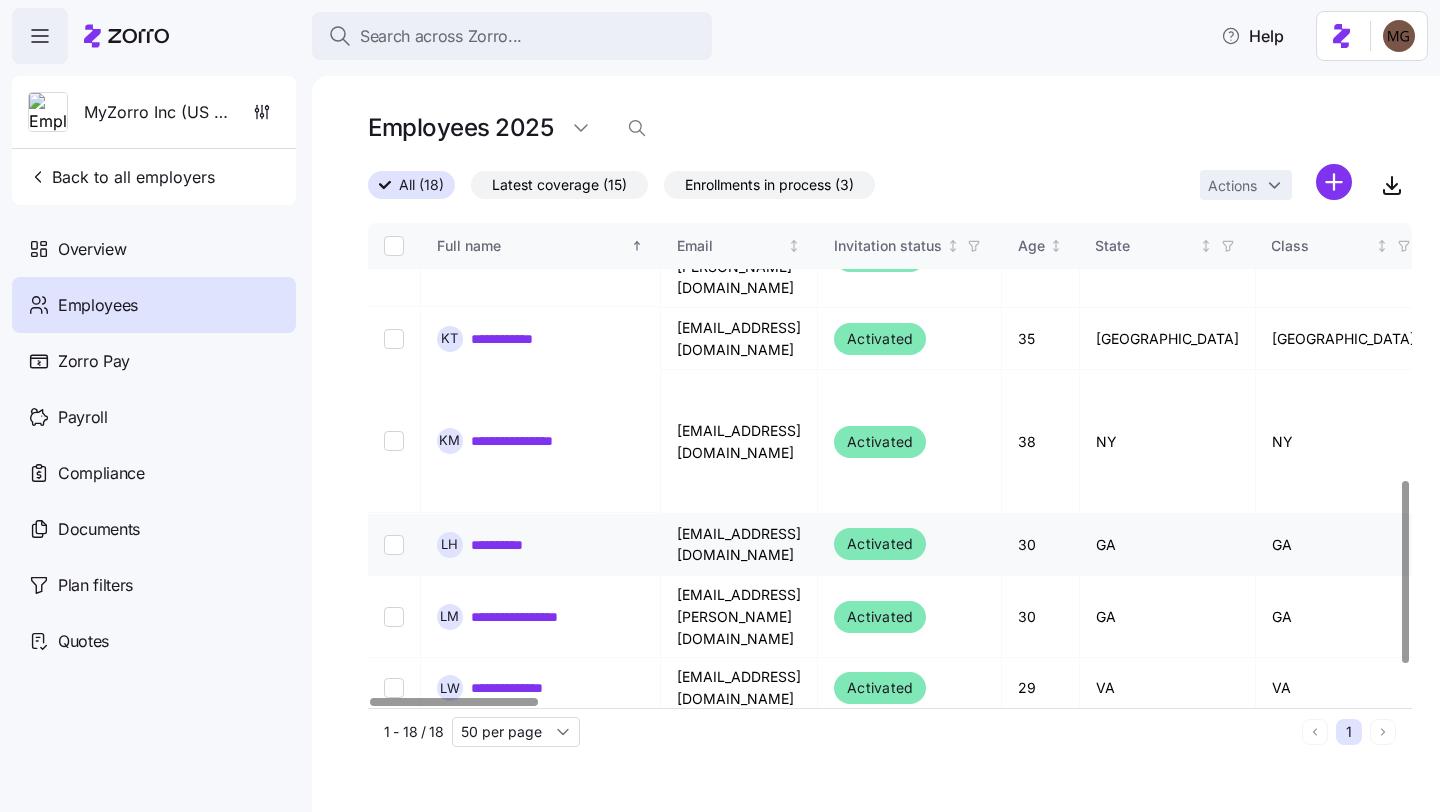 click on "**********" at bounding box center [509, 544] 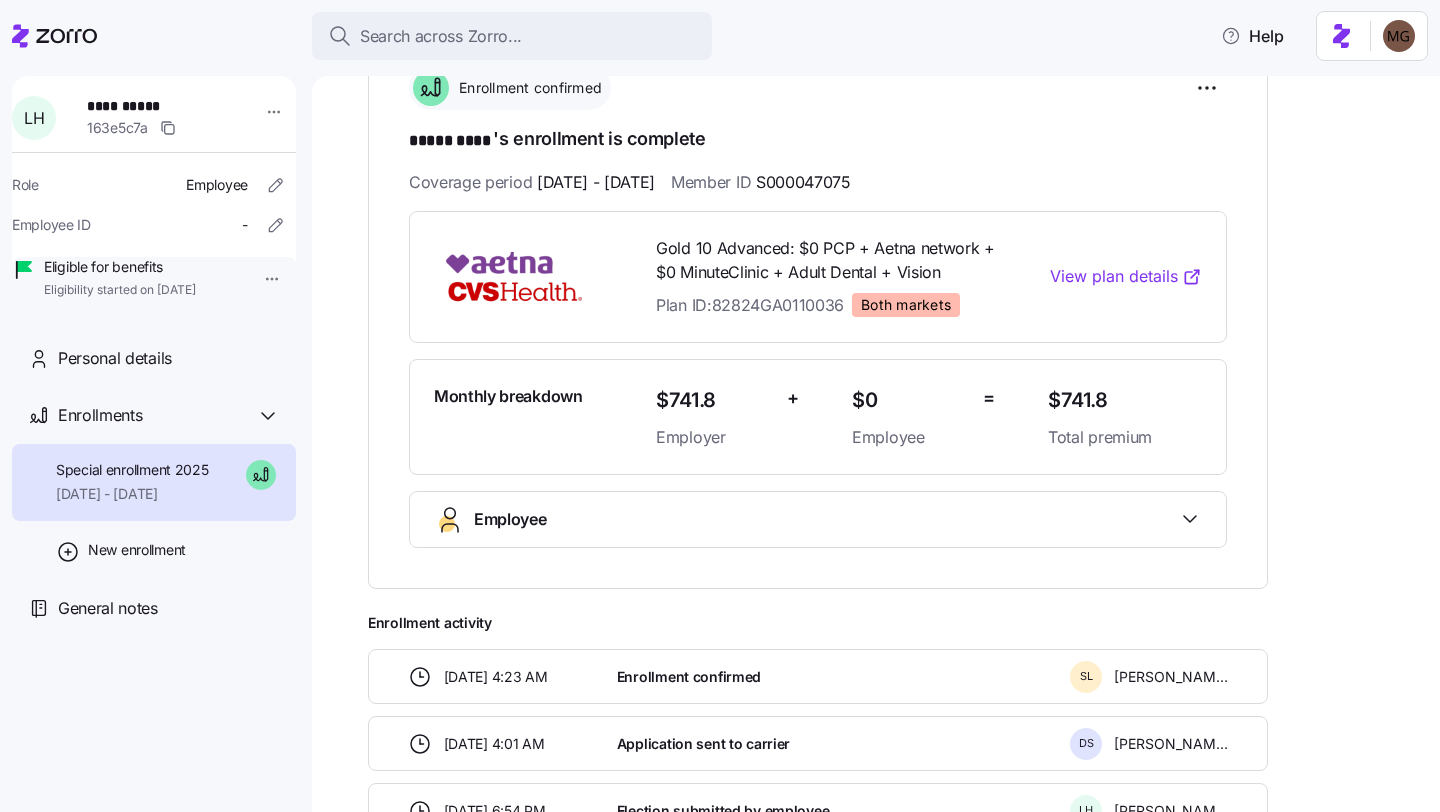 scroll, scrollTop: 588, scrollLeft: 0, axis: vertical 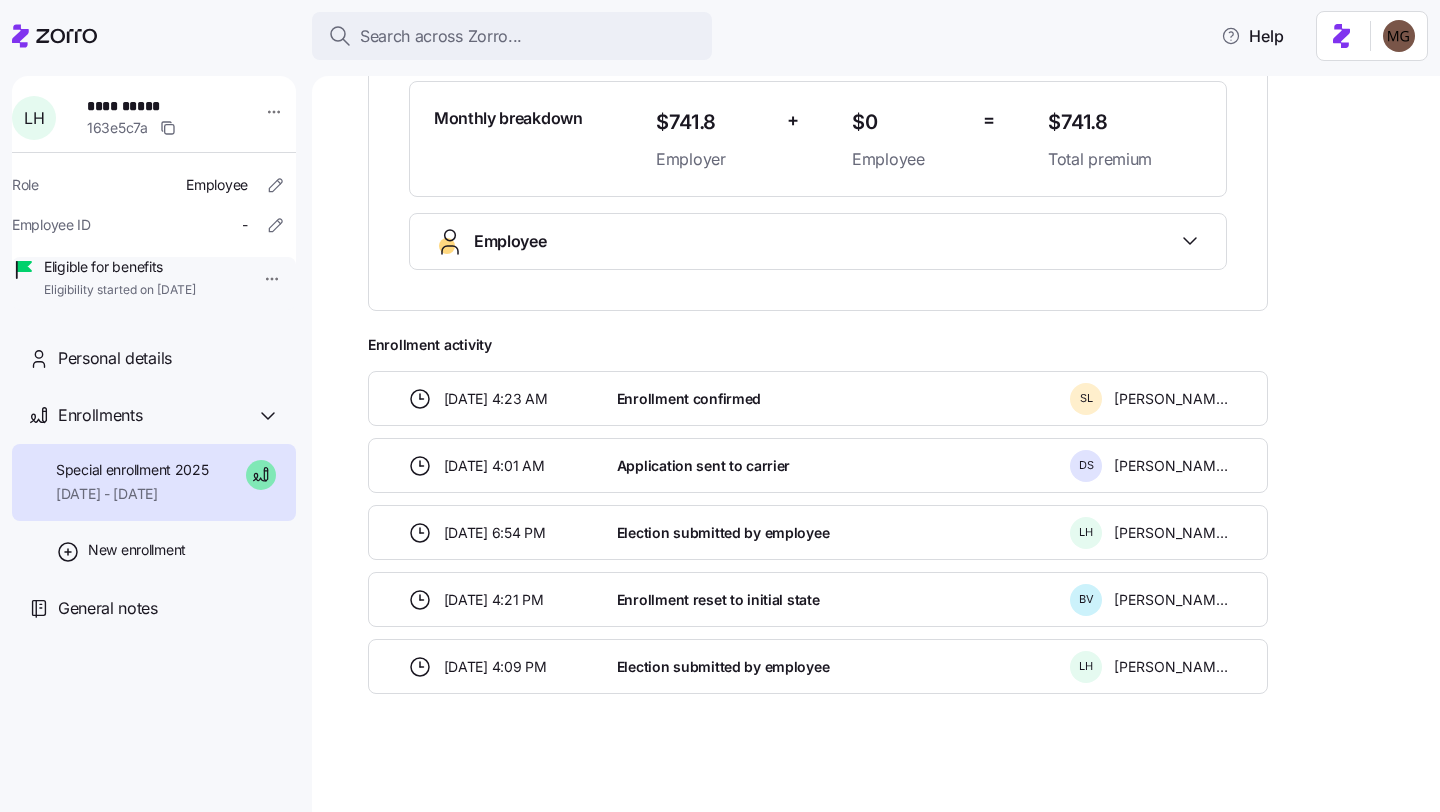 click on "Employee" at bounding box center (826, 241) 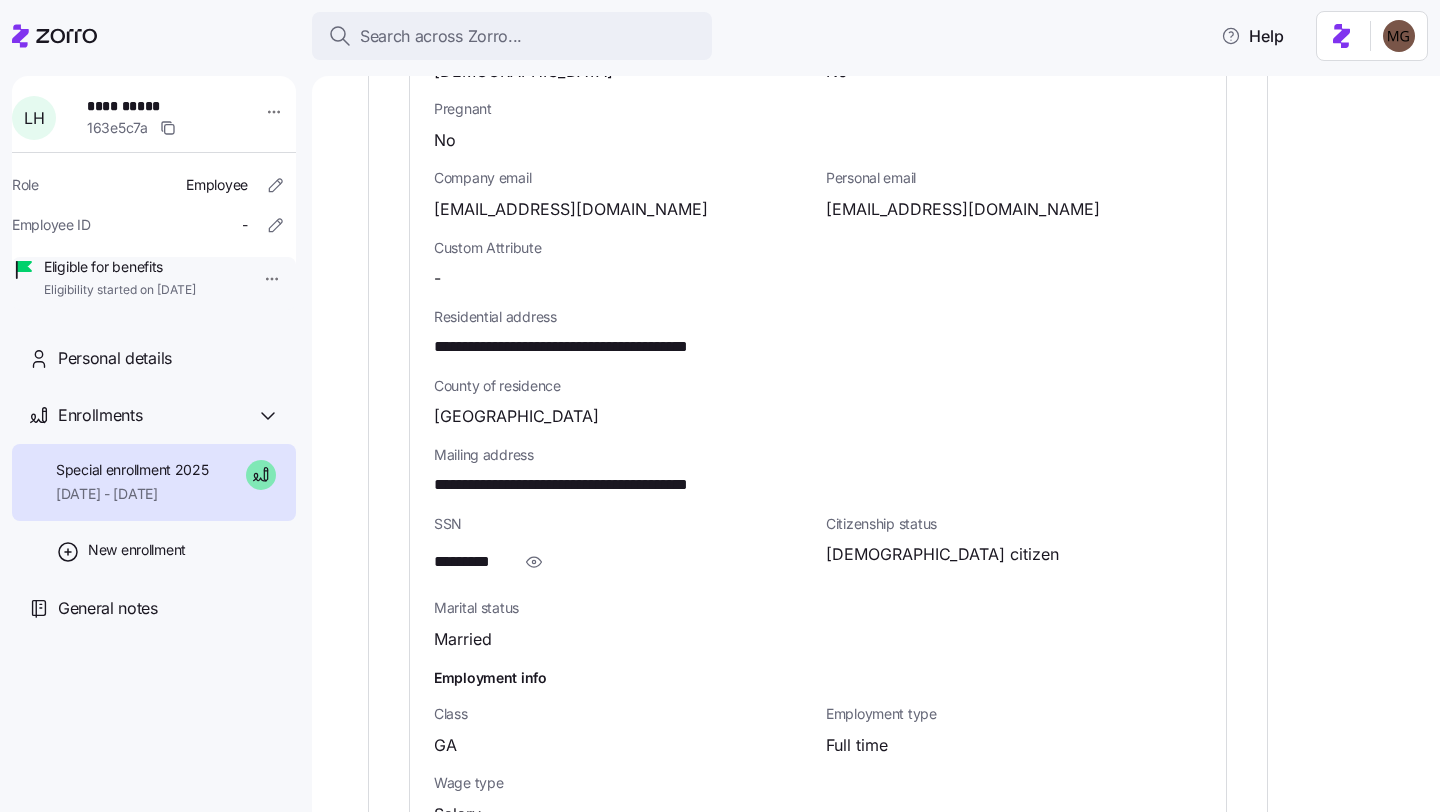 scroll, scrollTop: 1052, scrollLeft: 0, axis: vertical 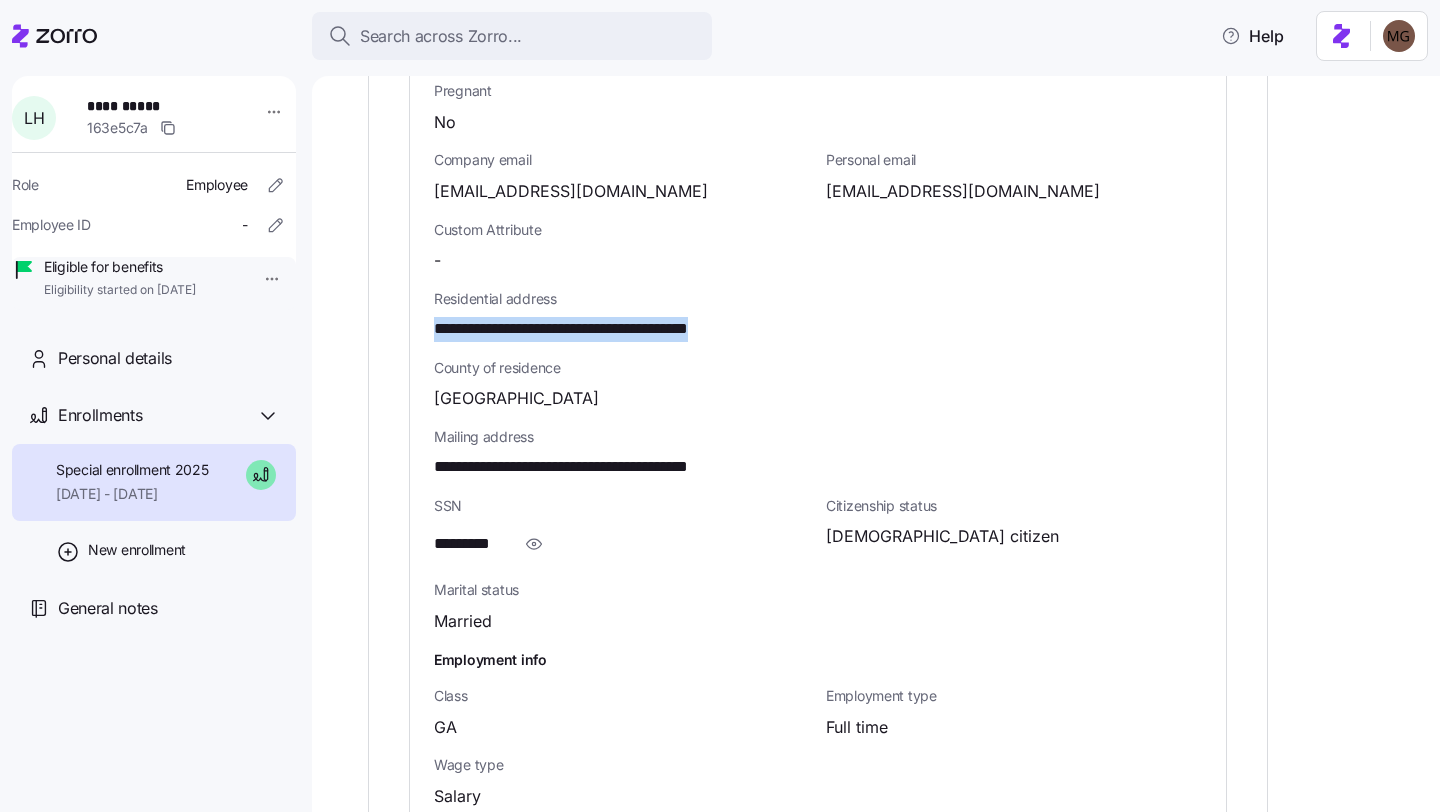 drag, startPoint x: 775, startPoint y: 329, endPoint x: 420, endPoint y: 330, distance: 355.0014 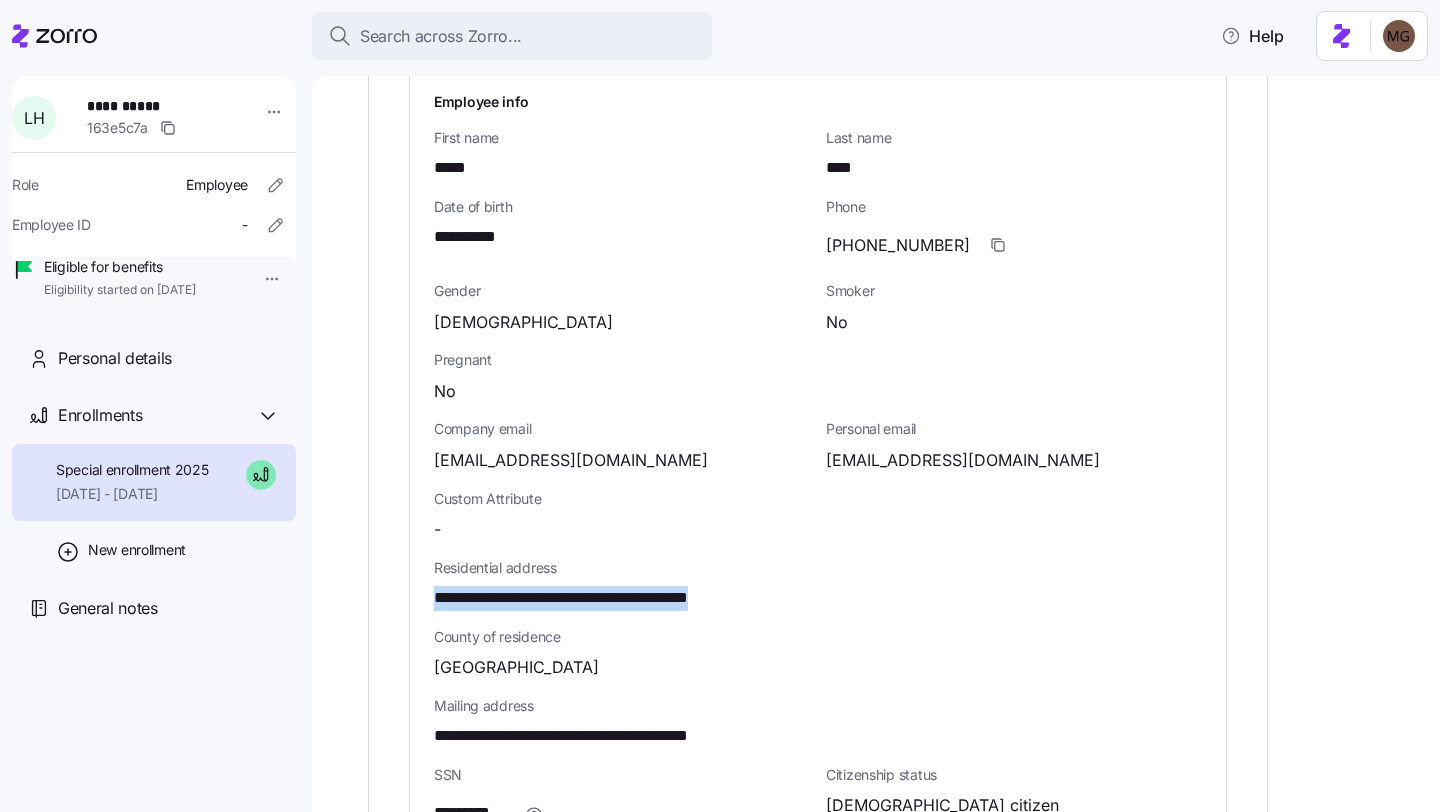 scroll, scrollTop: 755, scrollLeft: 0, axis: vertical 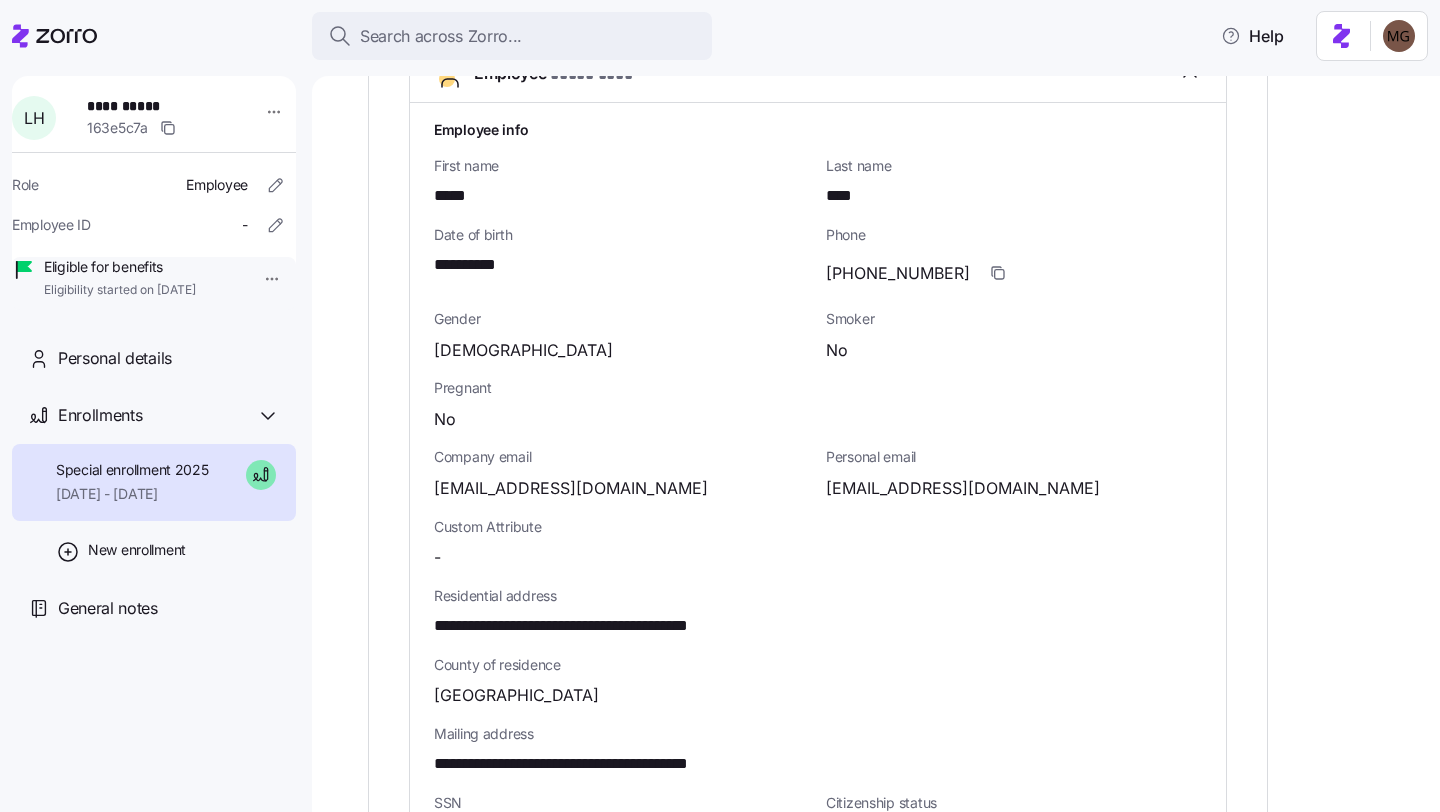 click on "**********" at bounding box center [477, 265] 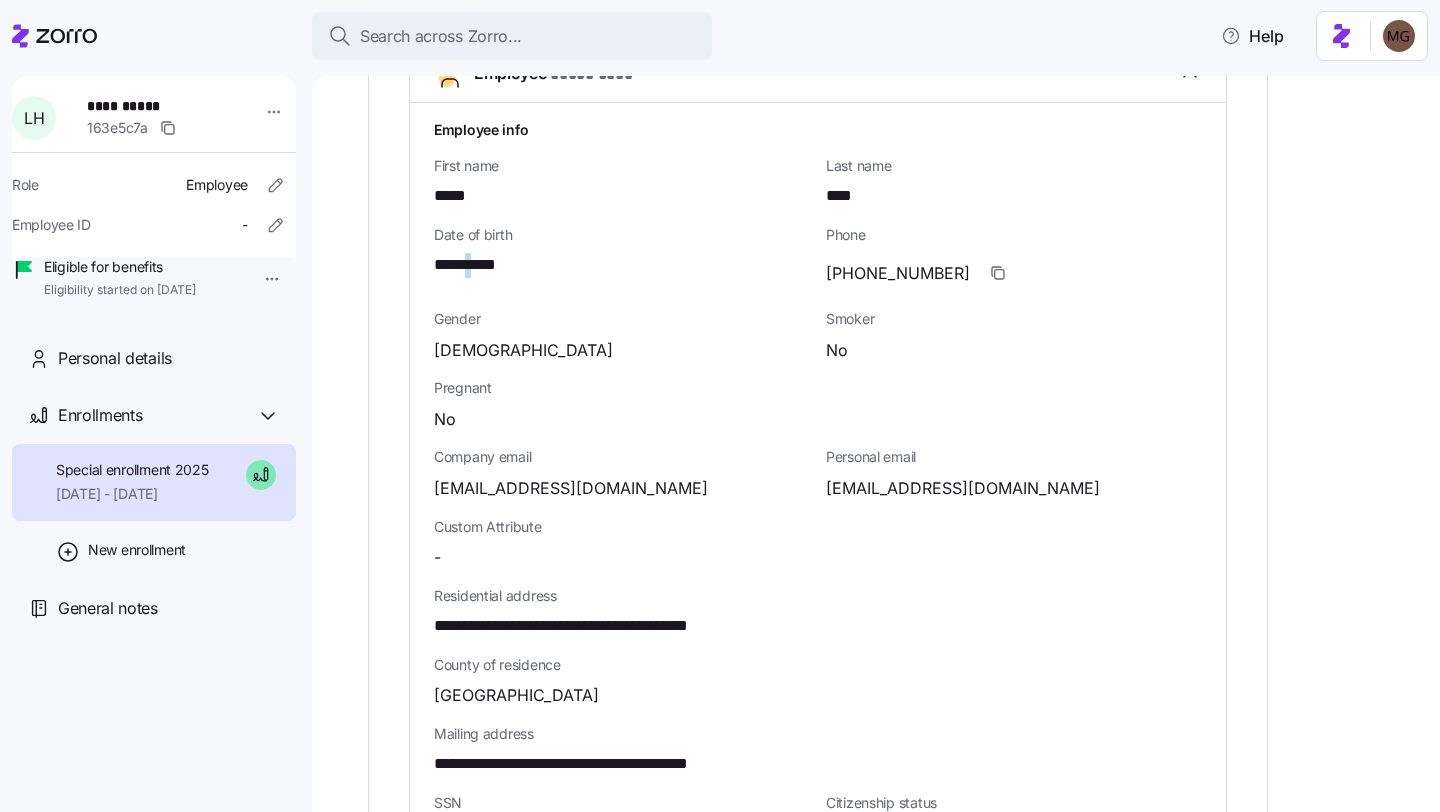 click on "**********" at bounding box center [477, 265] 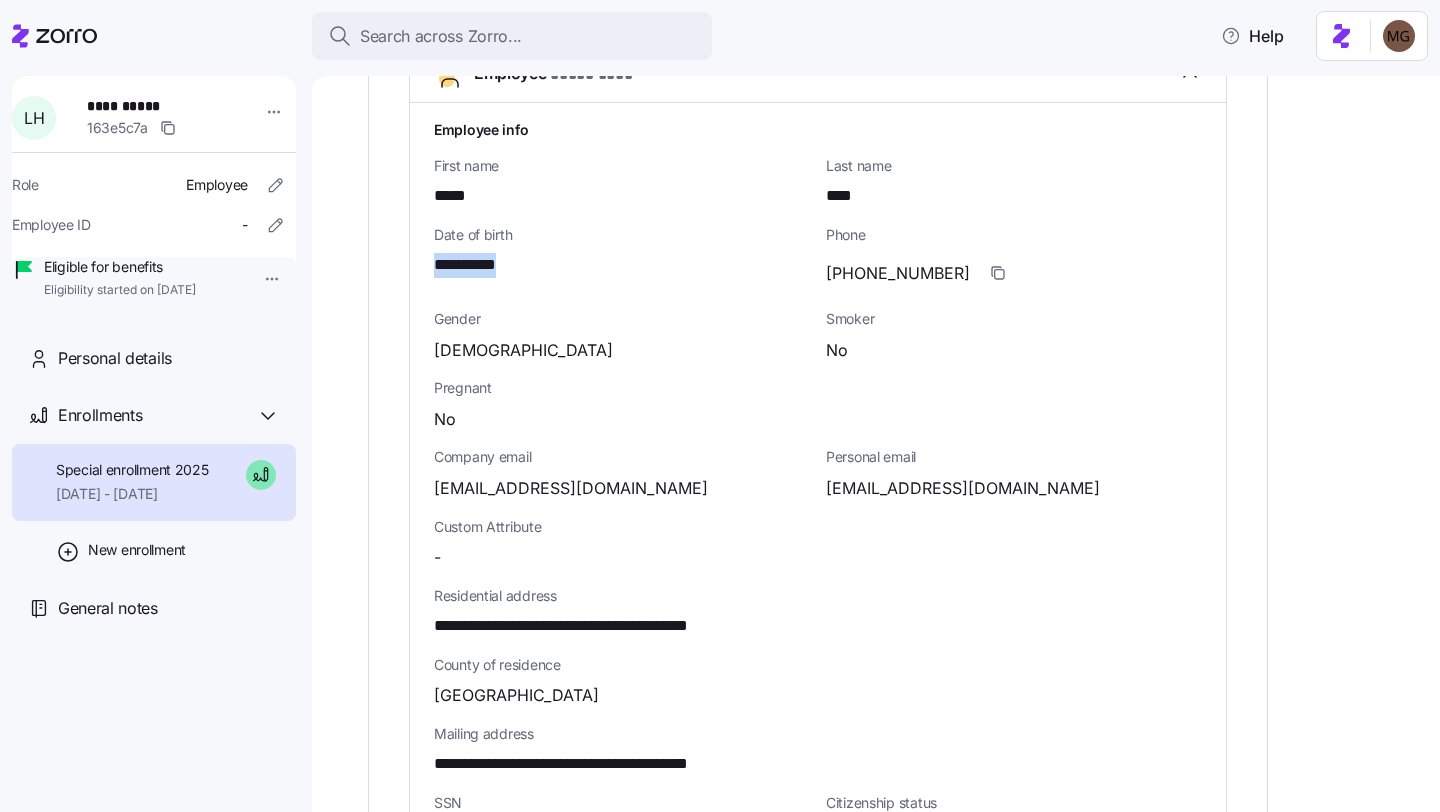 click on "**********" at bounding box center (477, 265) 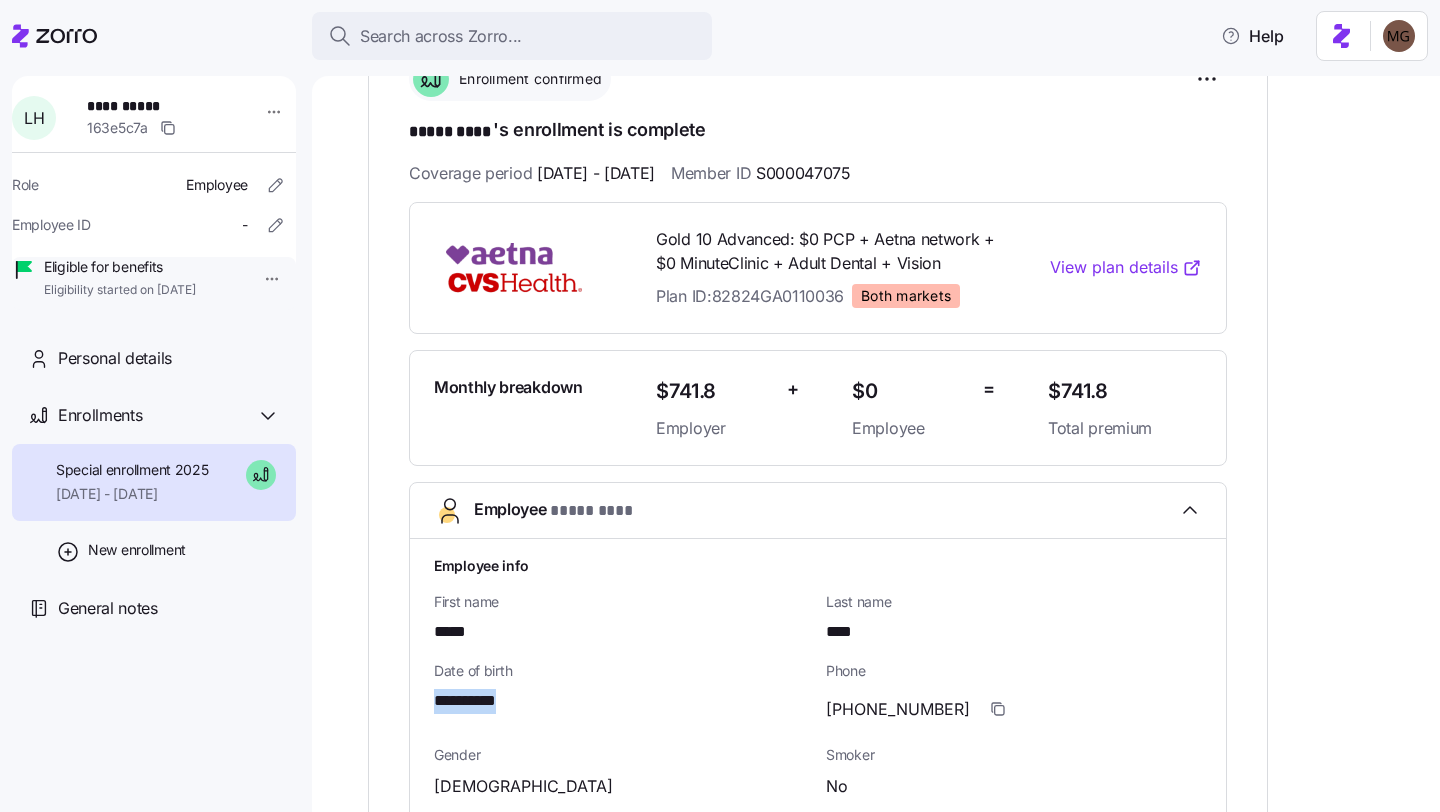 scroll, scrollTop: 0, scrollLeft: 0, axis: both 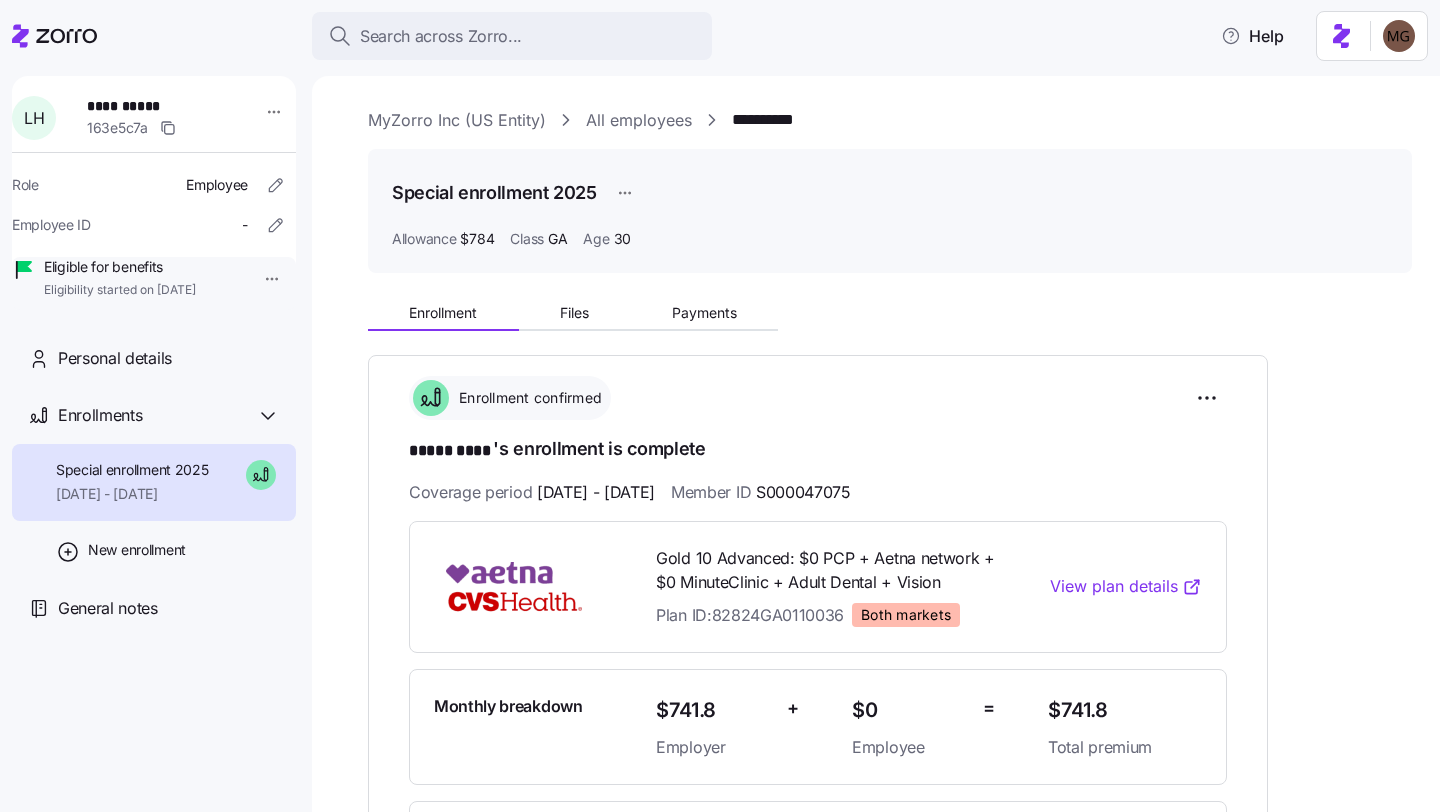 click 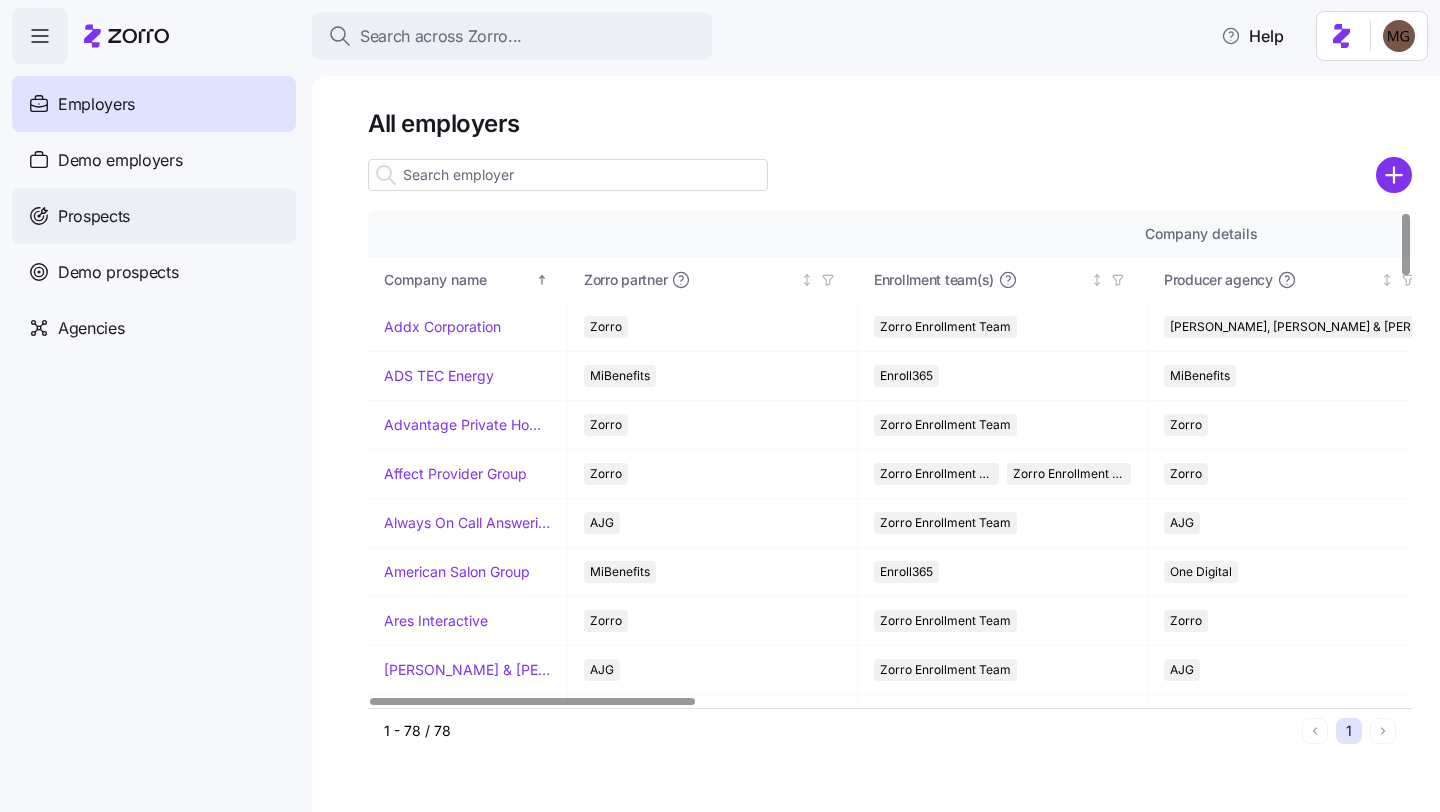 click on "Prospects" at bounding box center (154, 216) 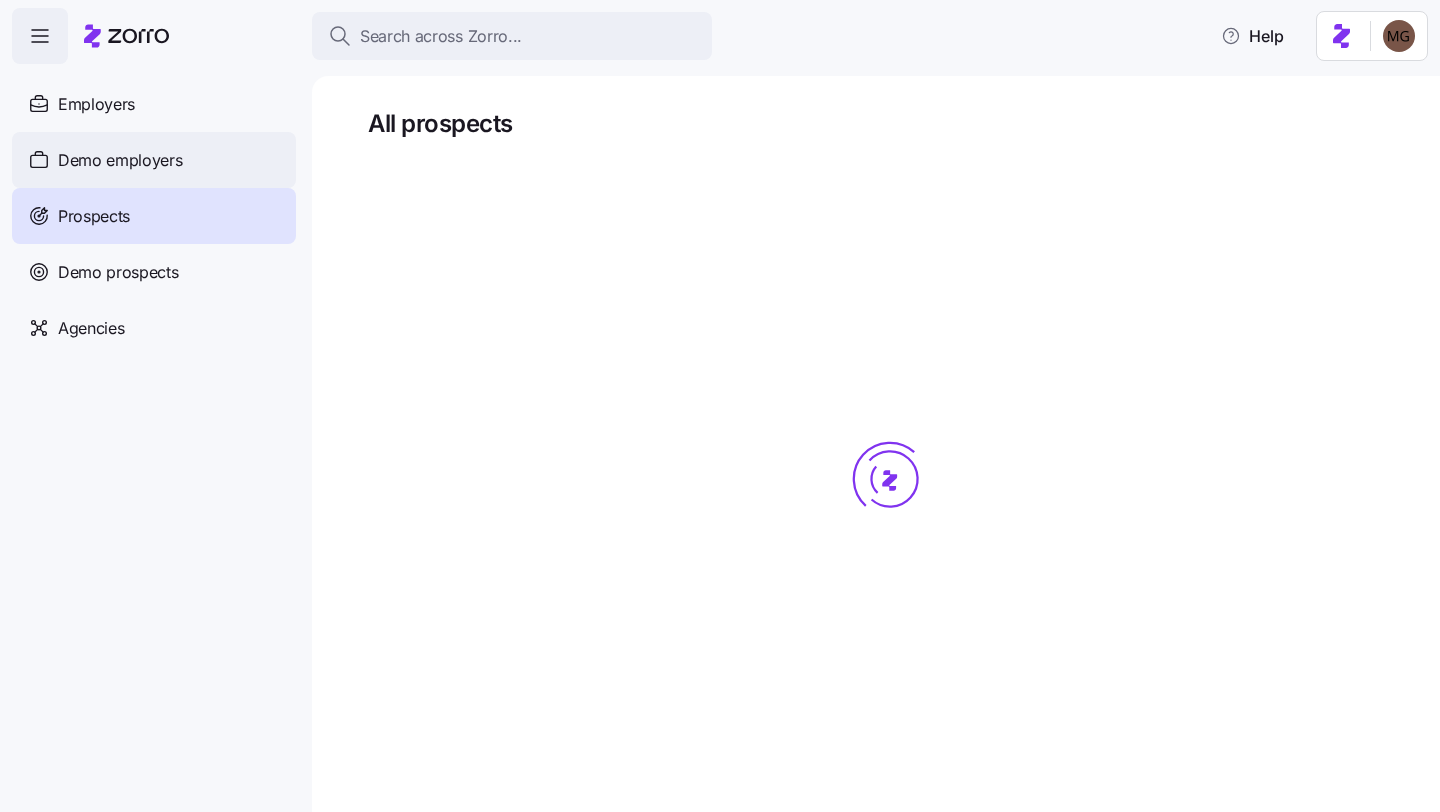 click on "Demo employers" at bounding box center [120, 160] 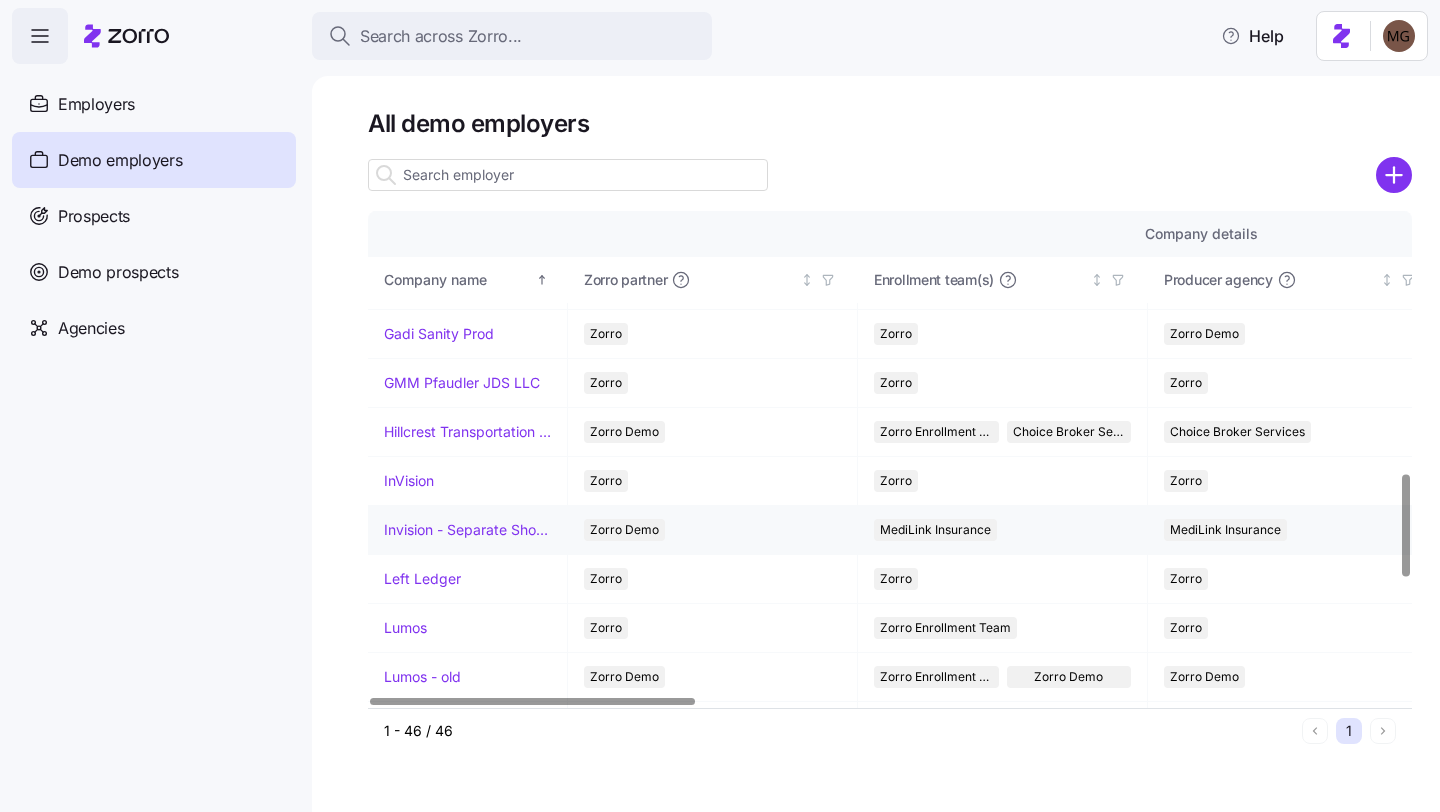 scroll, scrollTop: 1304, scrollLeft: 0, axis: vertical 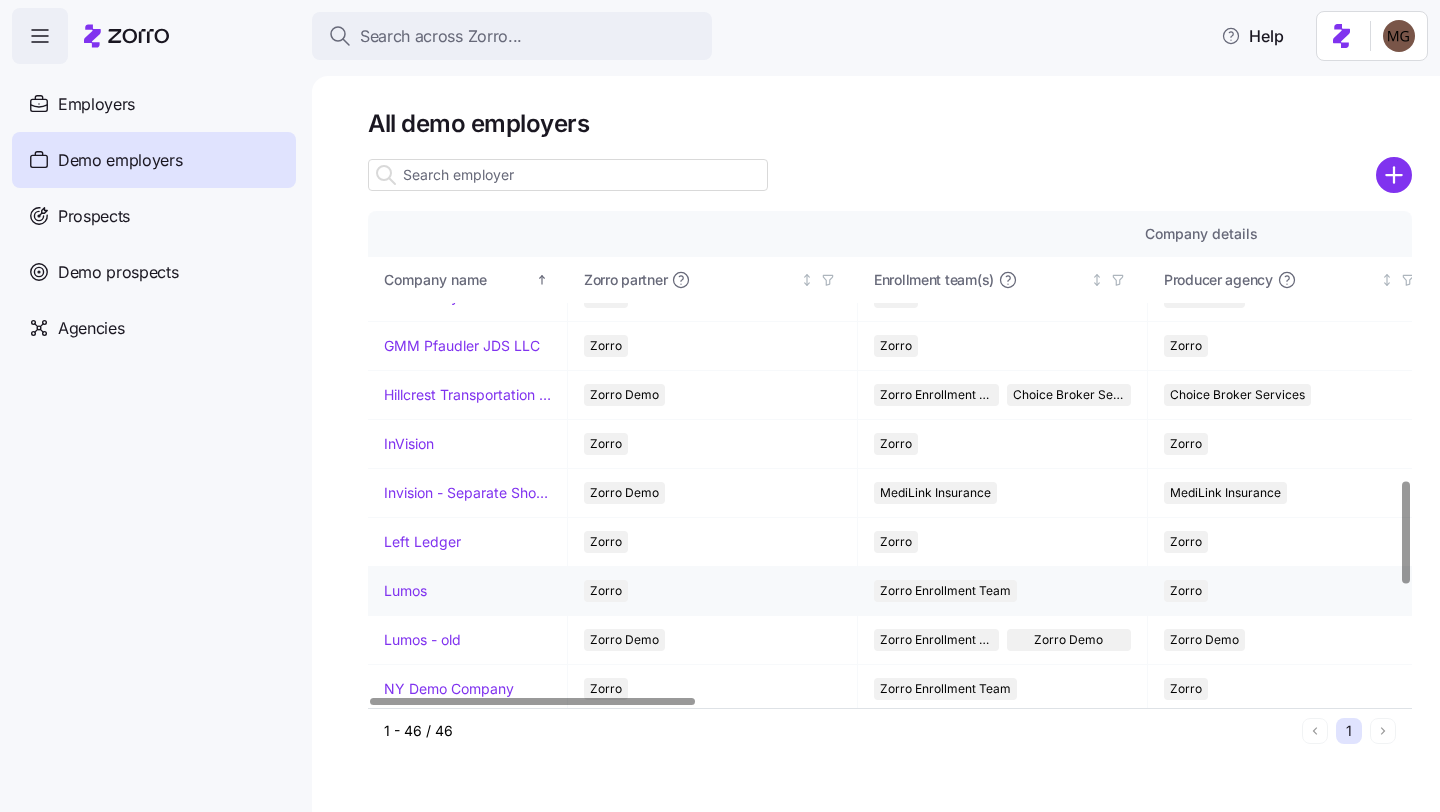 click on "Lumos" at bounding box center (405, 591) 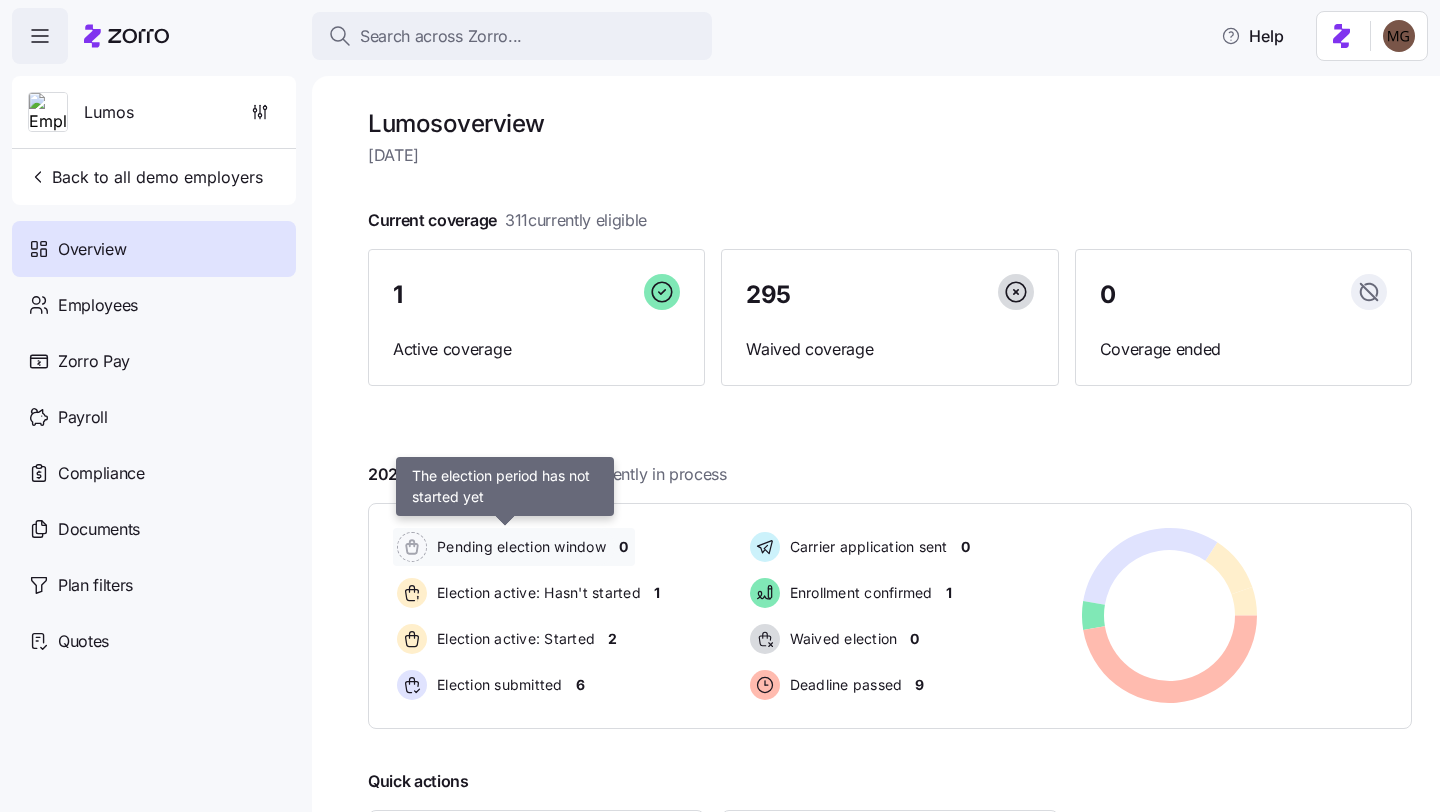 scroll, scrollTop: 210, scrollLeft: 0, axis: vertical 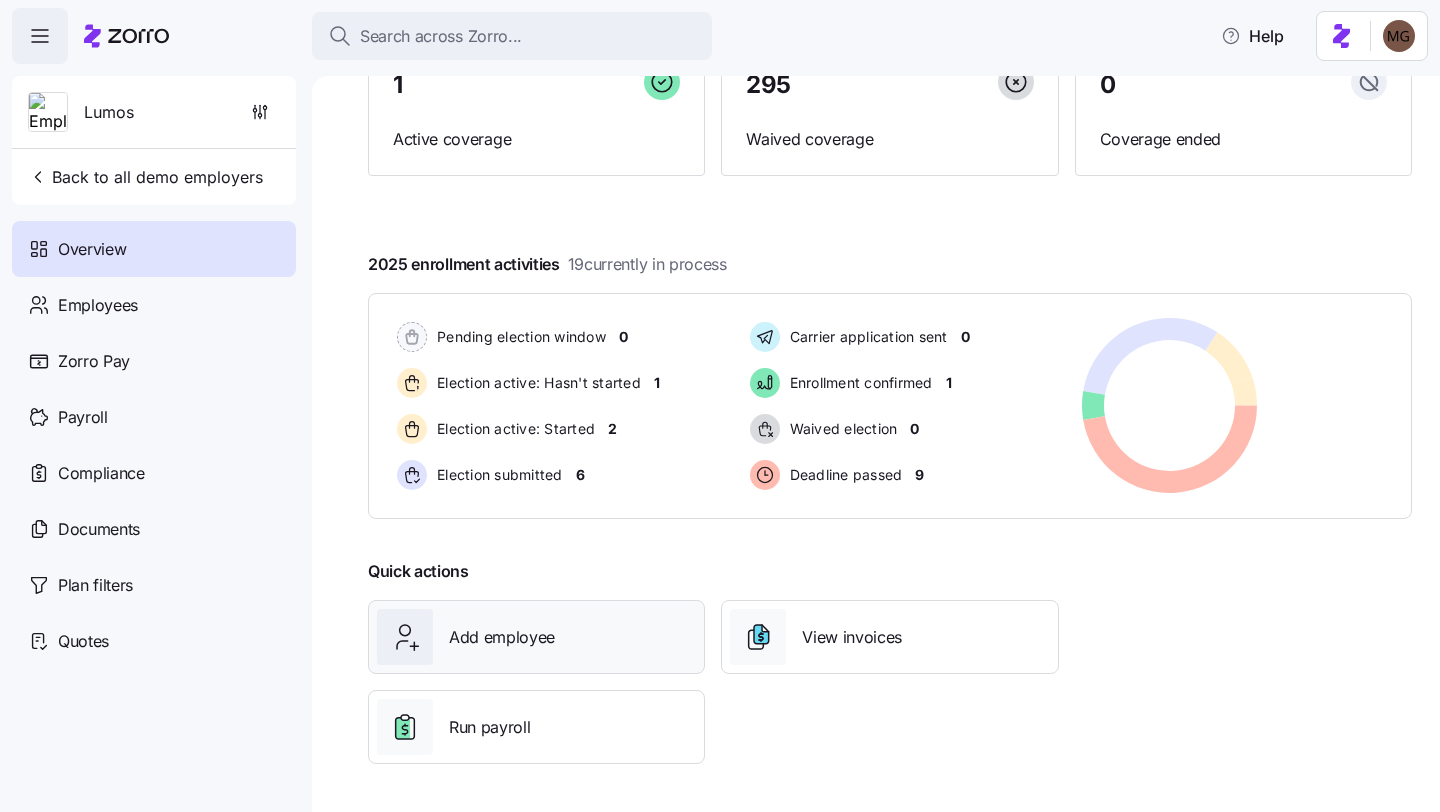 click on "Add employee" at bounding box center (502, 637) 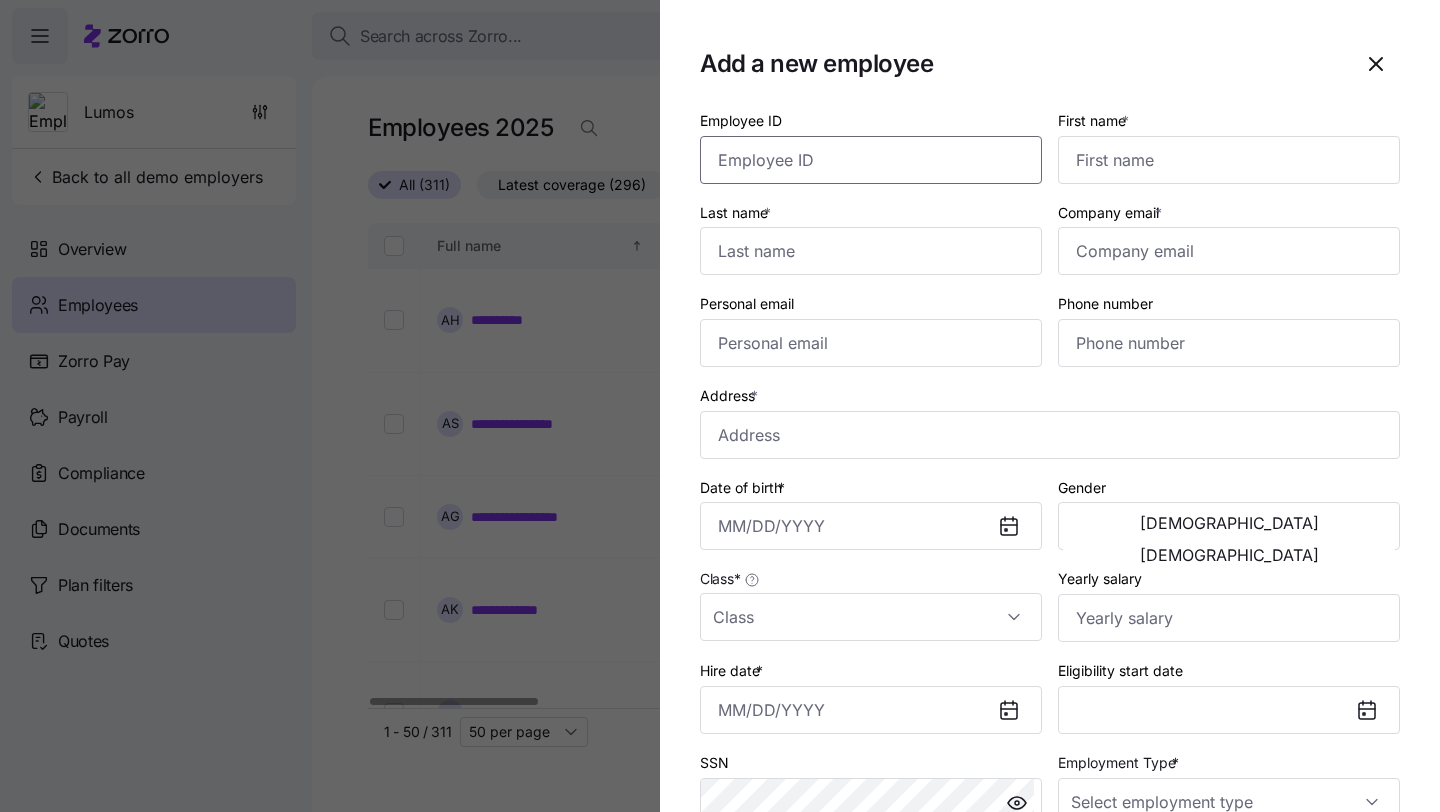 click on "Employee ID" at bounding box center [871, 160] 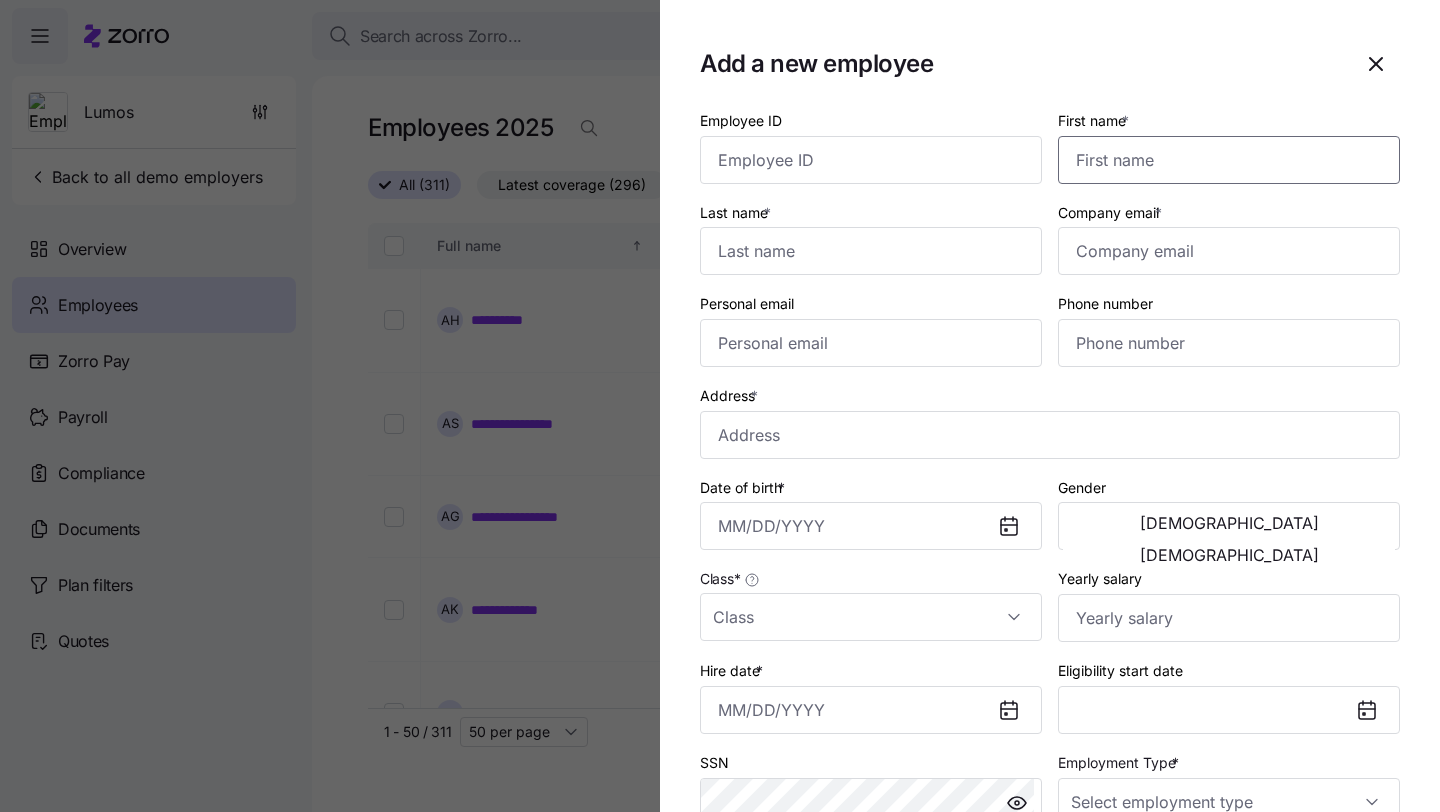 click on "First name  *" at bounding box center [1229, 160] 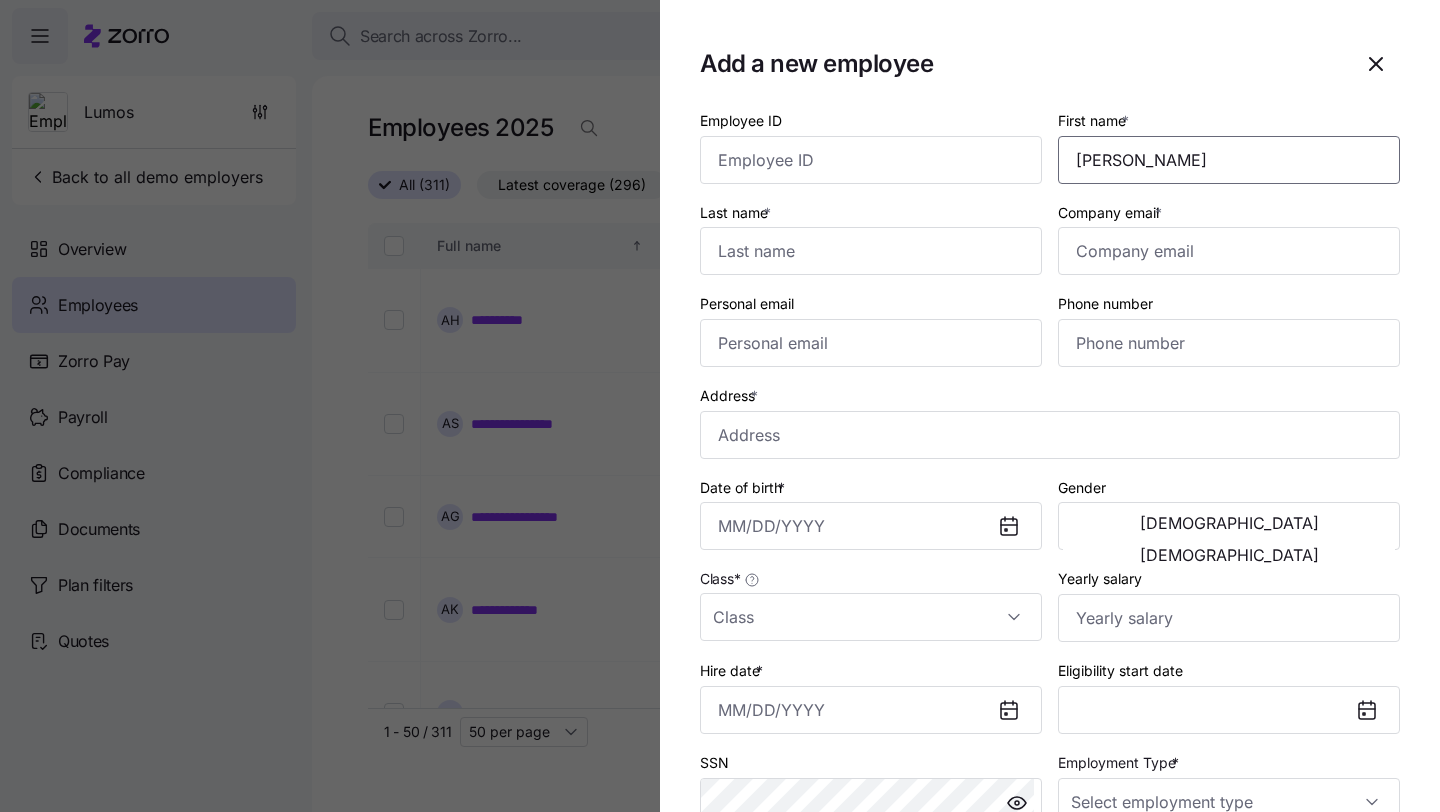type on "[PERSON_NAME]" 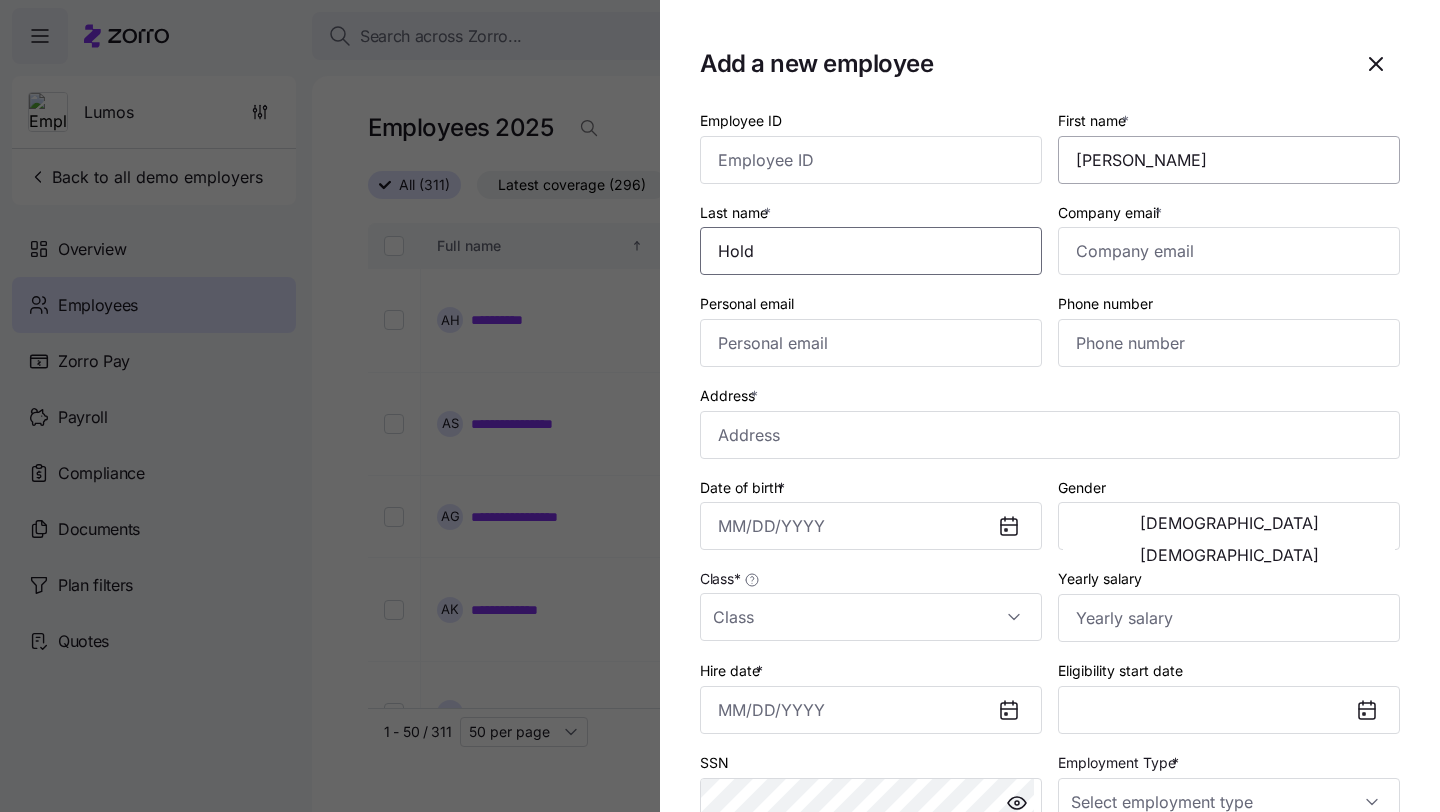 type on "Hold" 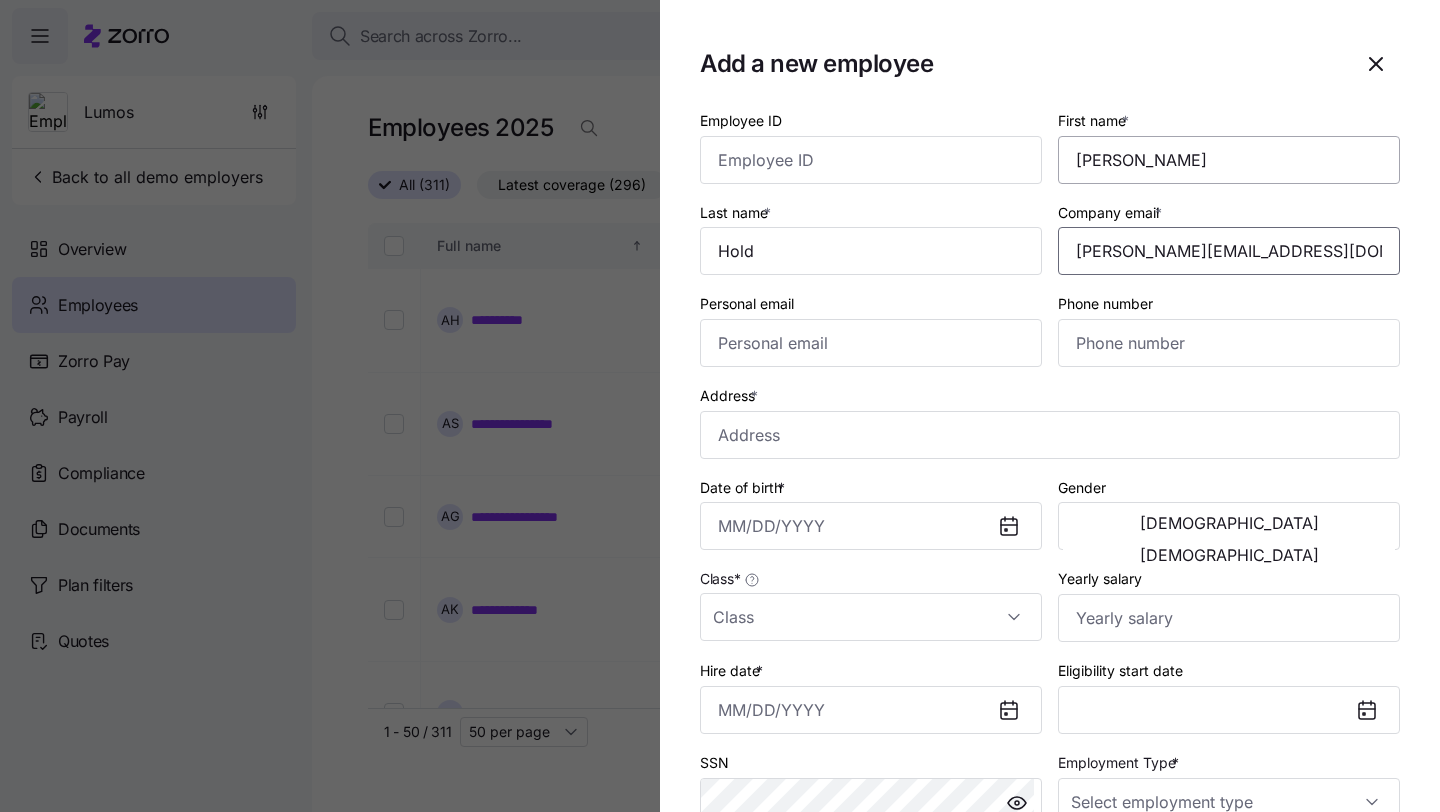 type on "[PERSON_NAME][EMAIL_ADDRESS][DOMAIN_NAME]" 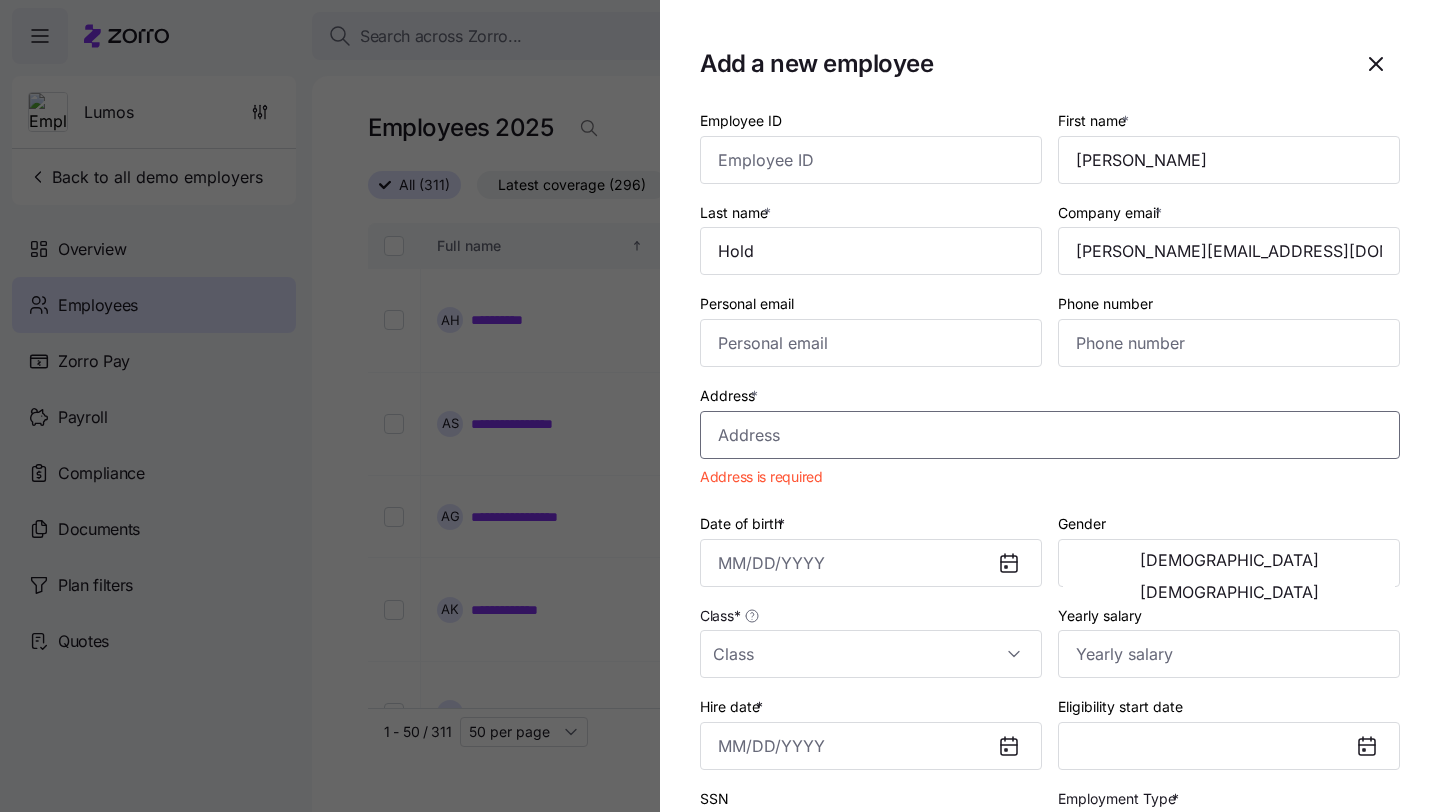 paste on "[STREET_ADDRESS]" 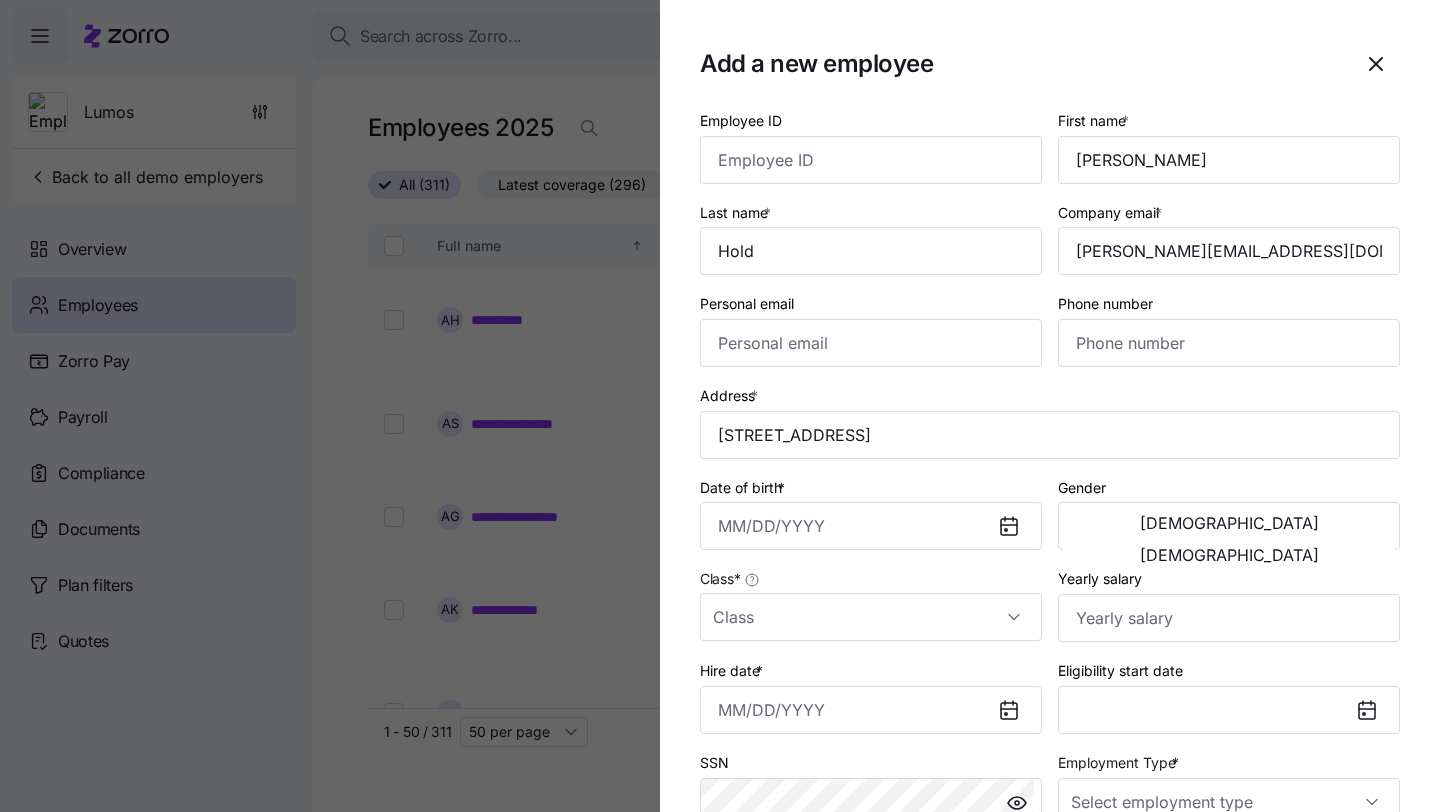 type on "[STREET_ADDRESS]" 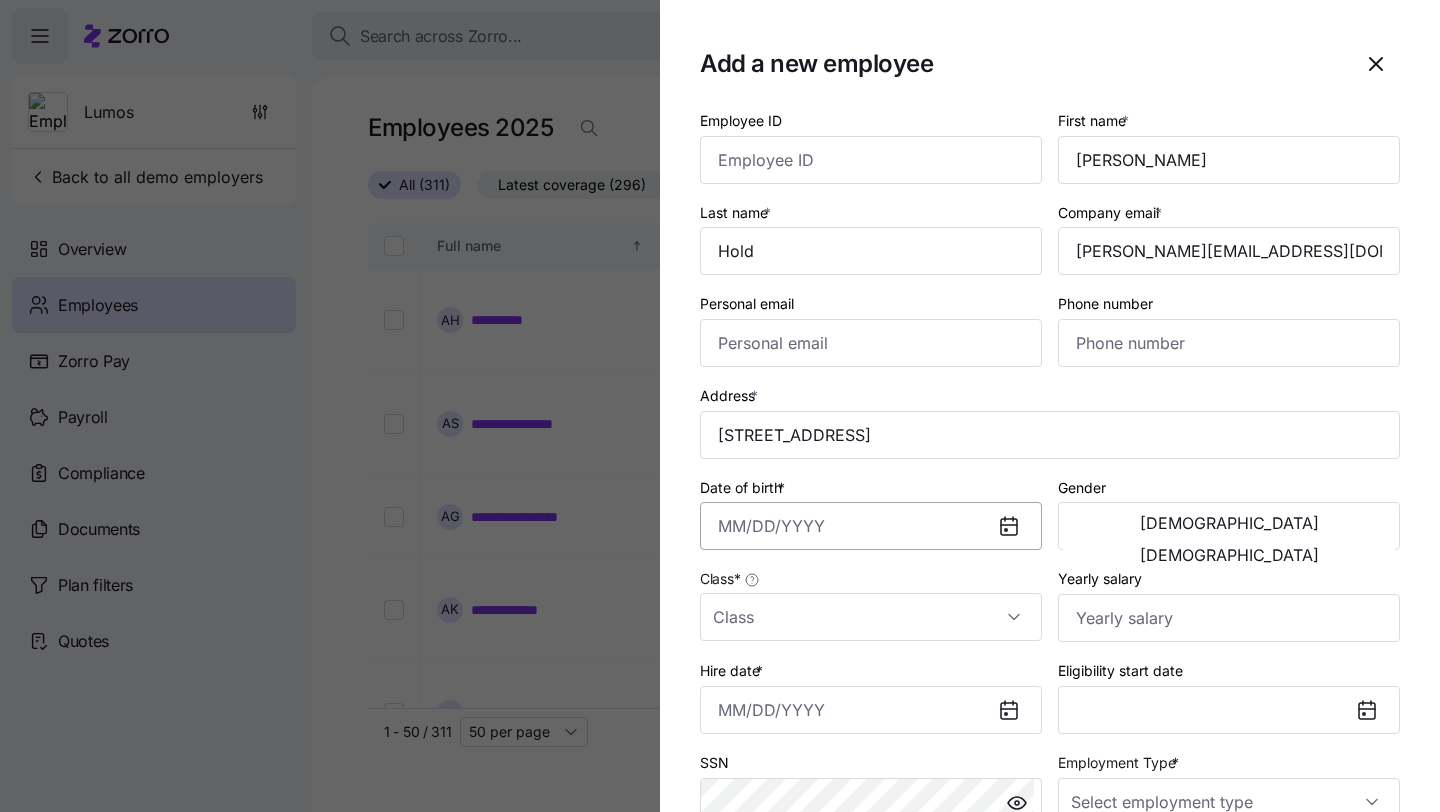 click on "Date of birth  *" at bounding box center (871, 526) 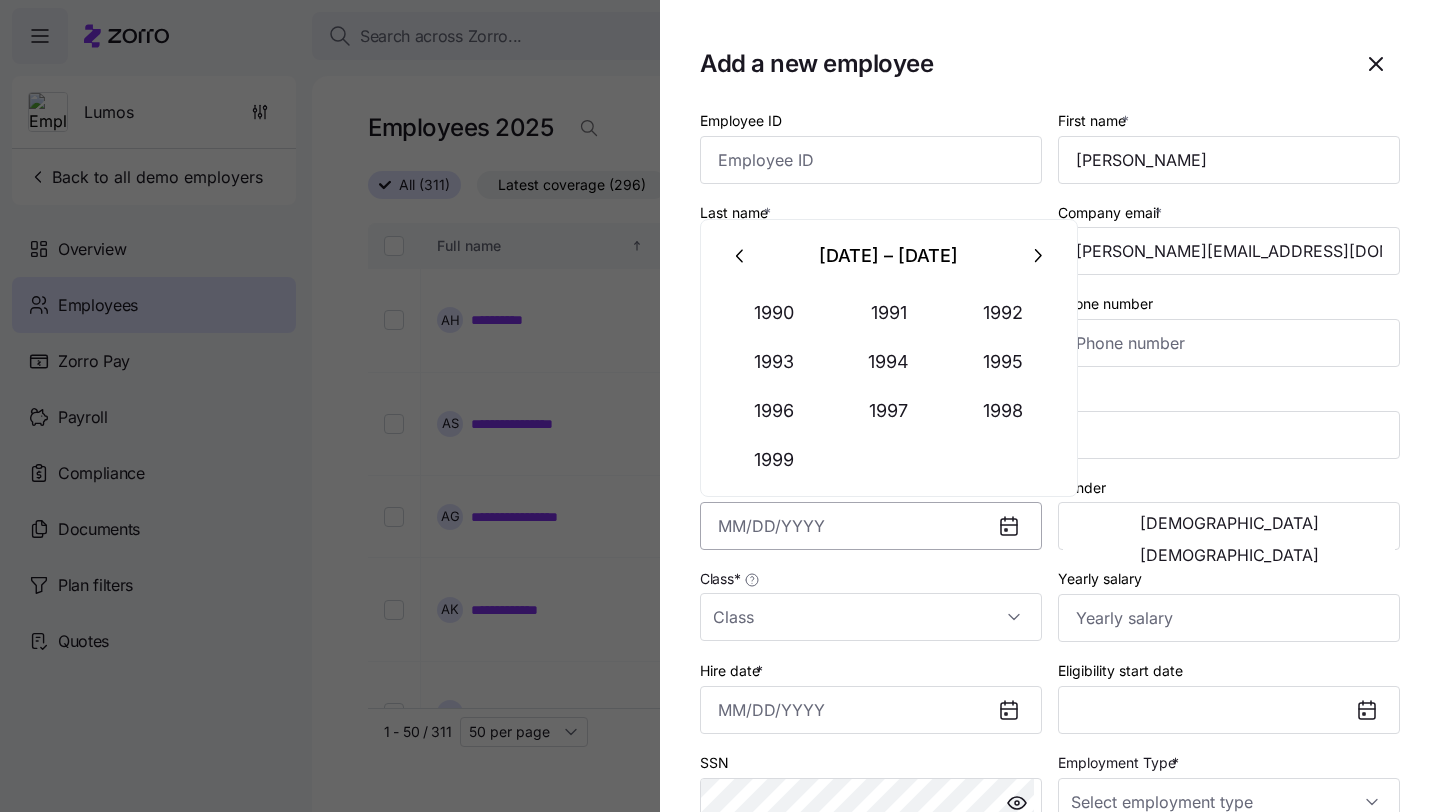 paste on "[DATE]" 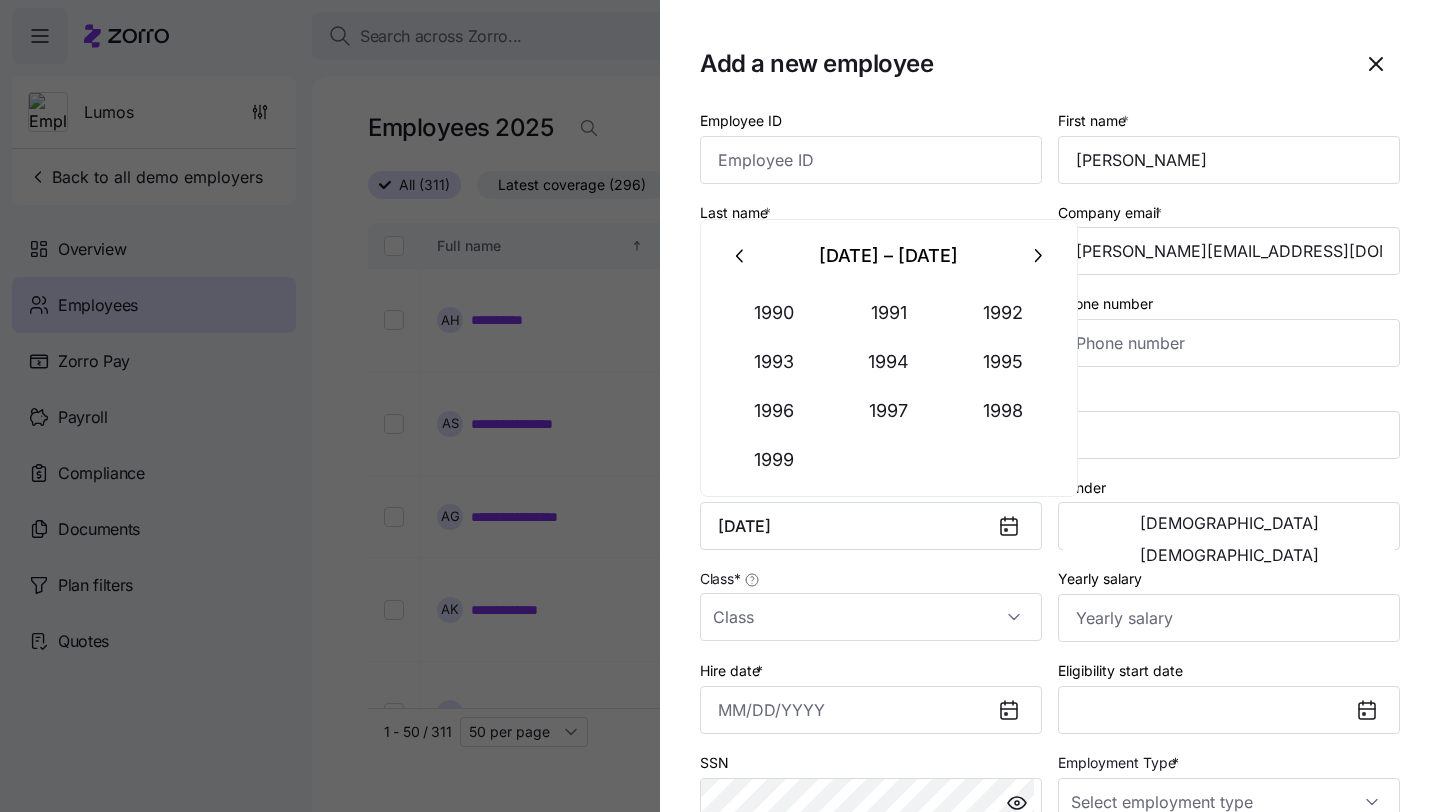 type on "[DATE]" 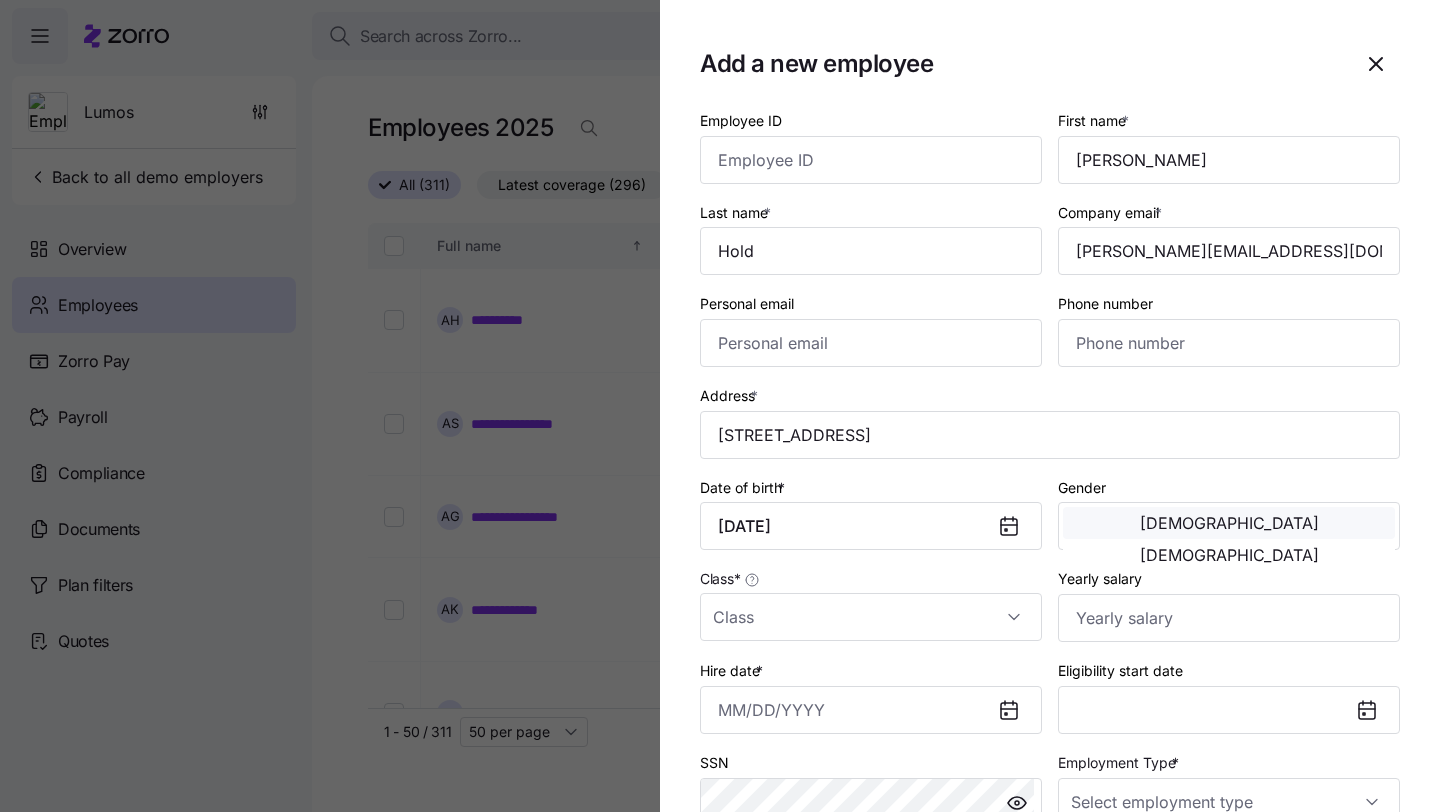 click on "[DEMOGRAPHIC_DATA]" at bounding box center [1229, 523] 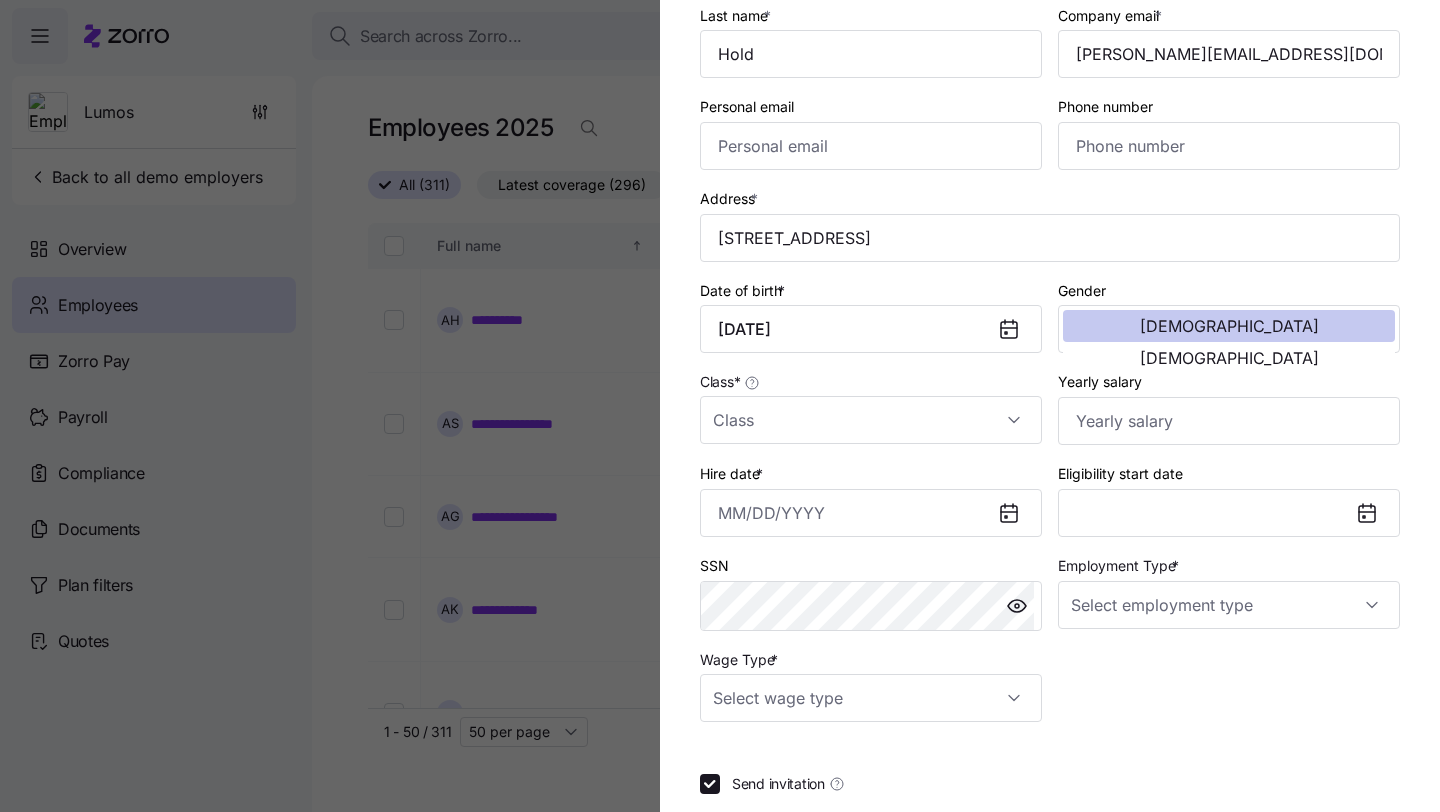 scroll, scrollTop: 264, scrollLeft: 0, axis: vertical 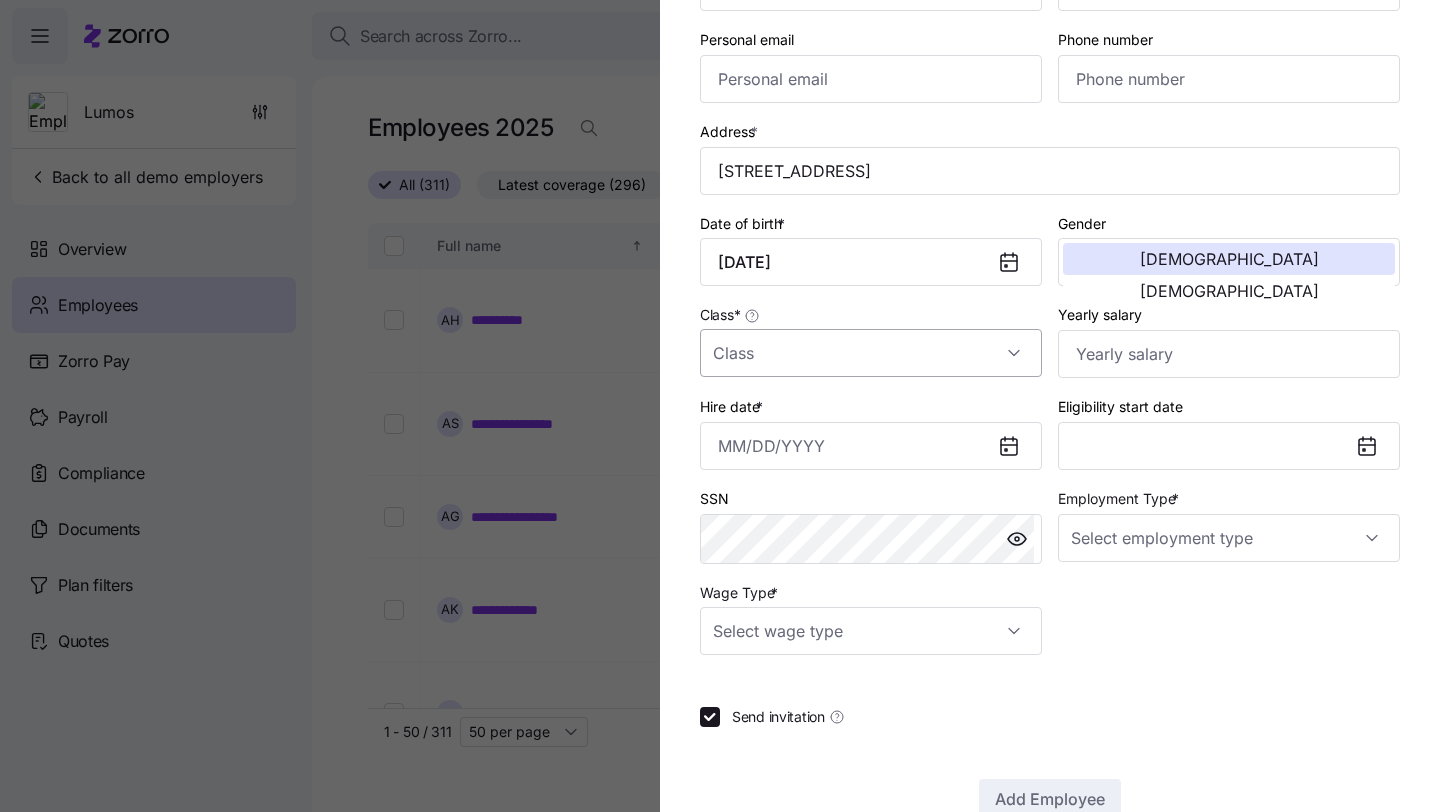 click on "Class  *" at bounding box center (871, 353) 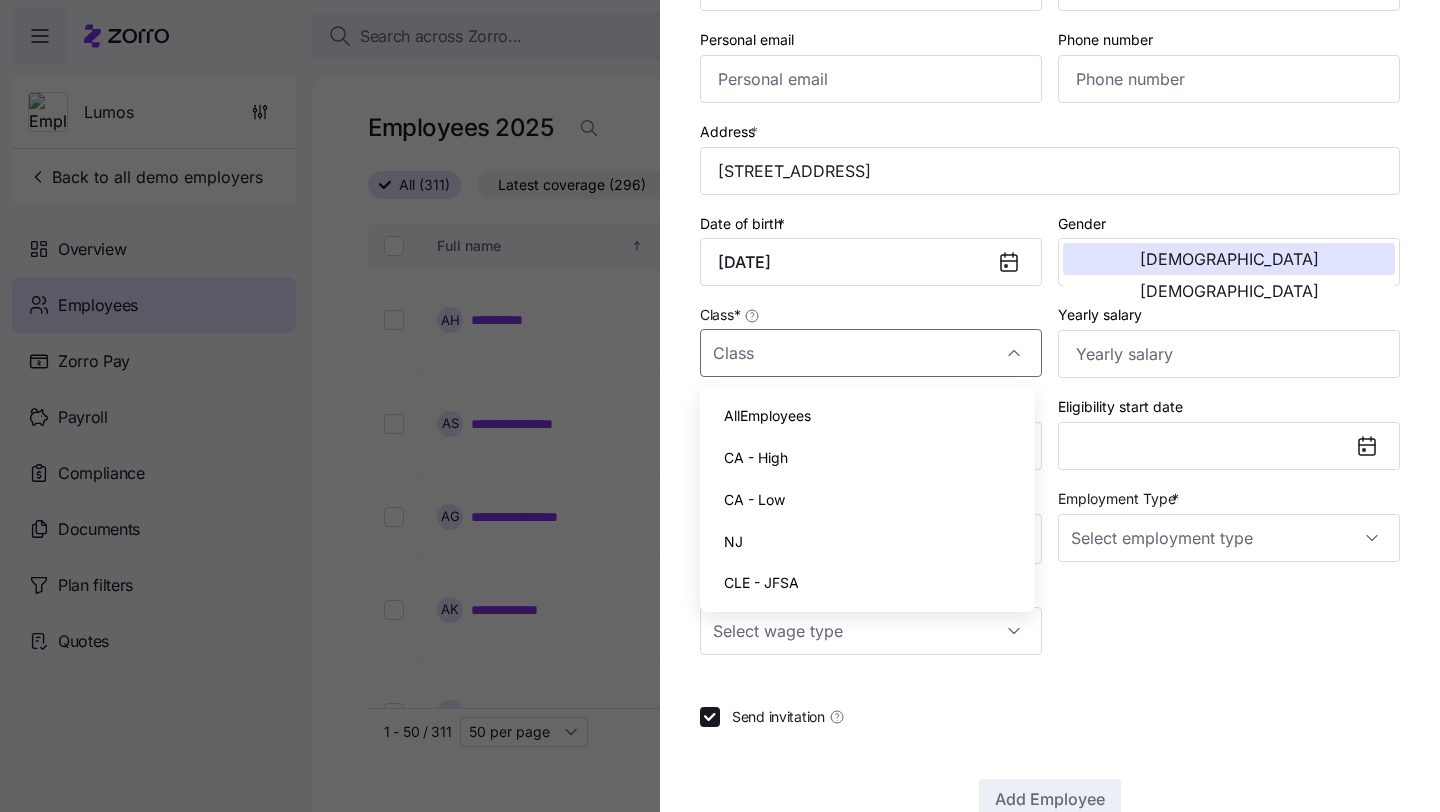 click on "CA - High" at bounding box center (867, 458) 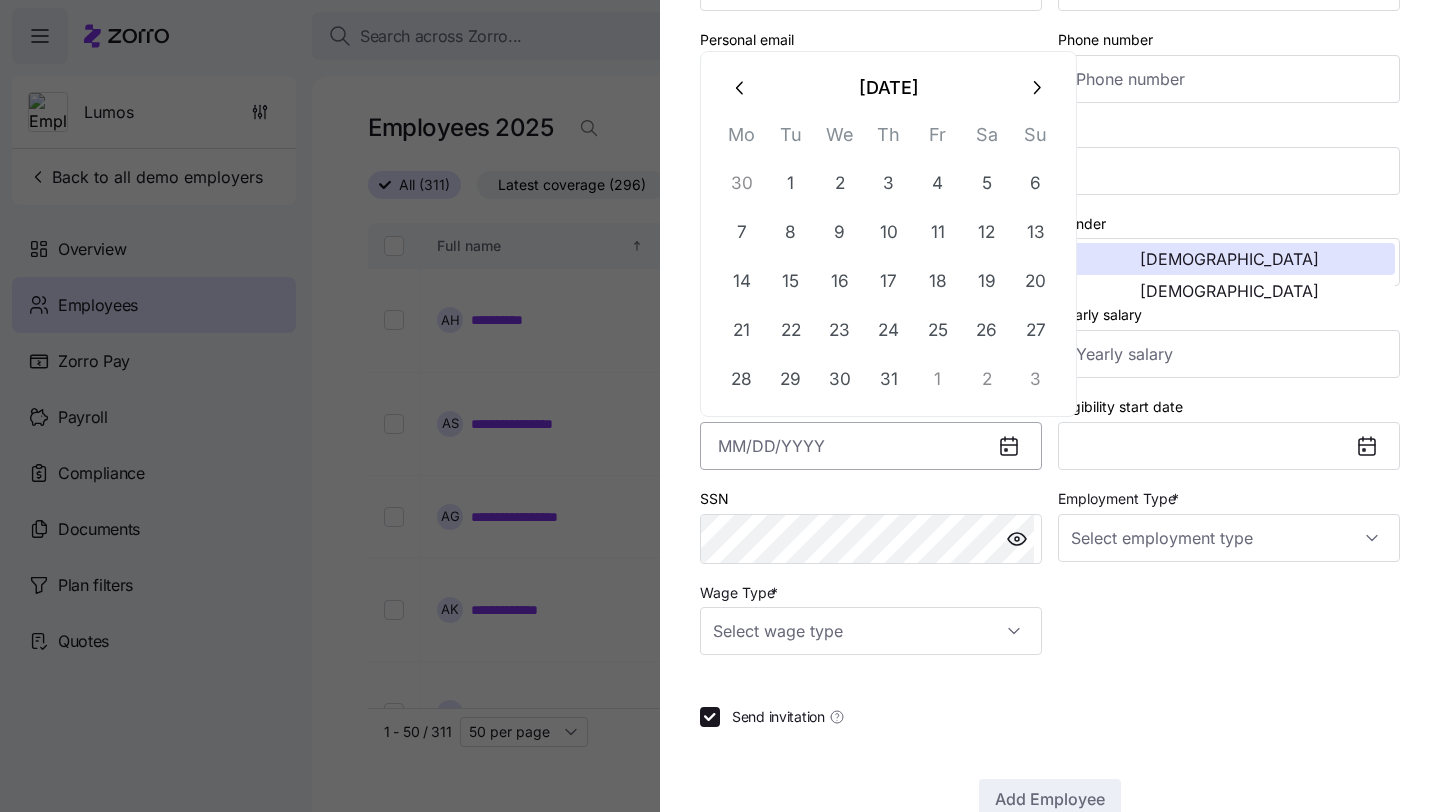 click on "Hire date  *" at bounding box center [871, 446] 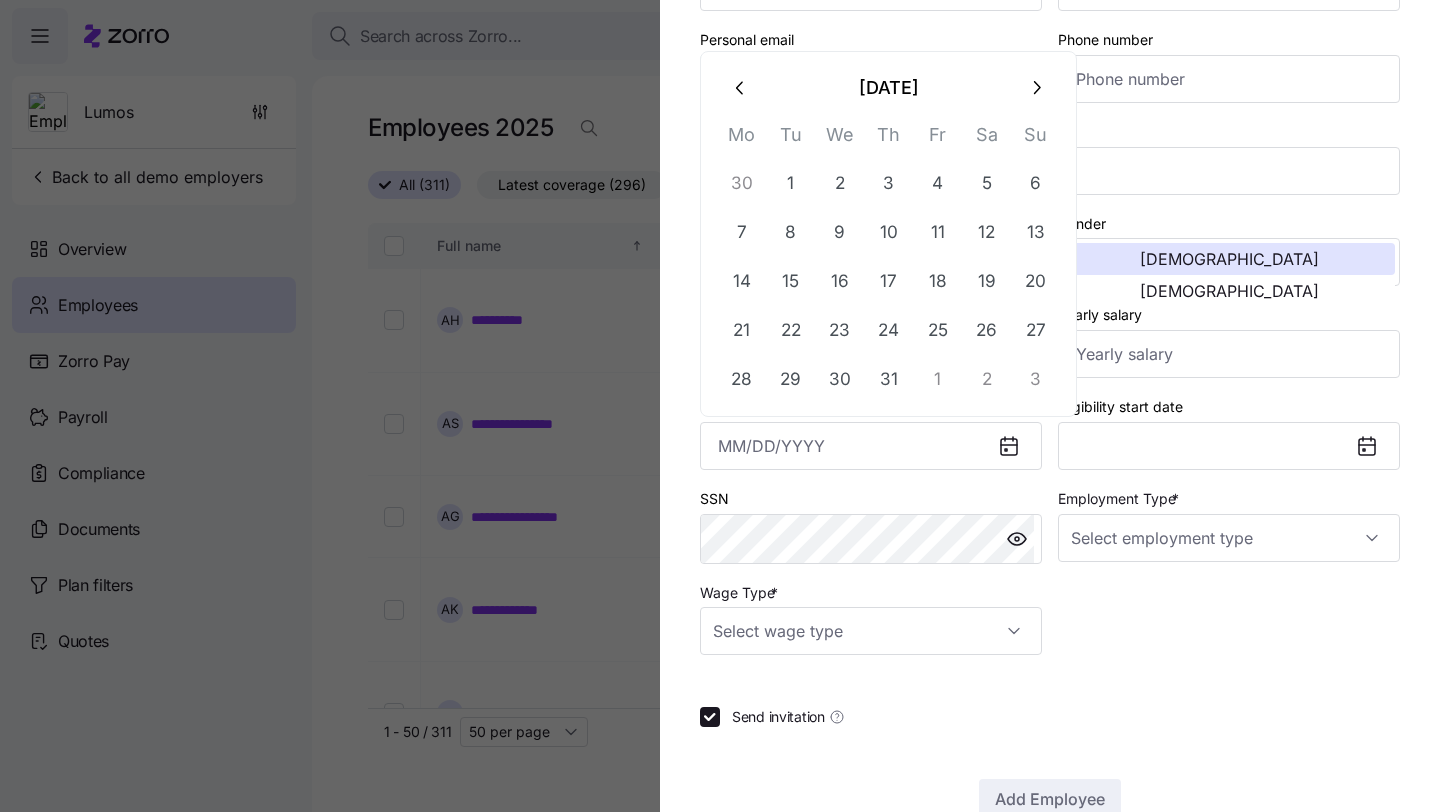 click at bounding box center (741, 88) 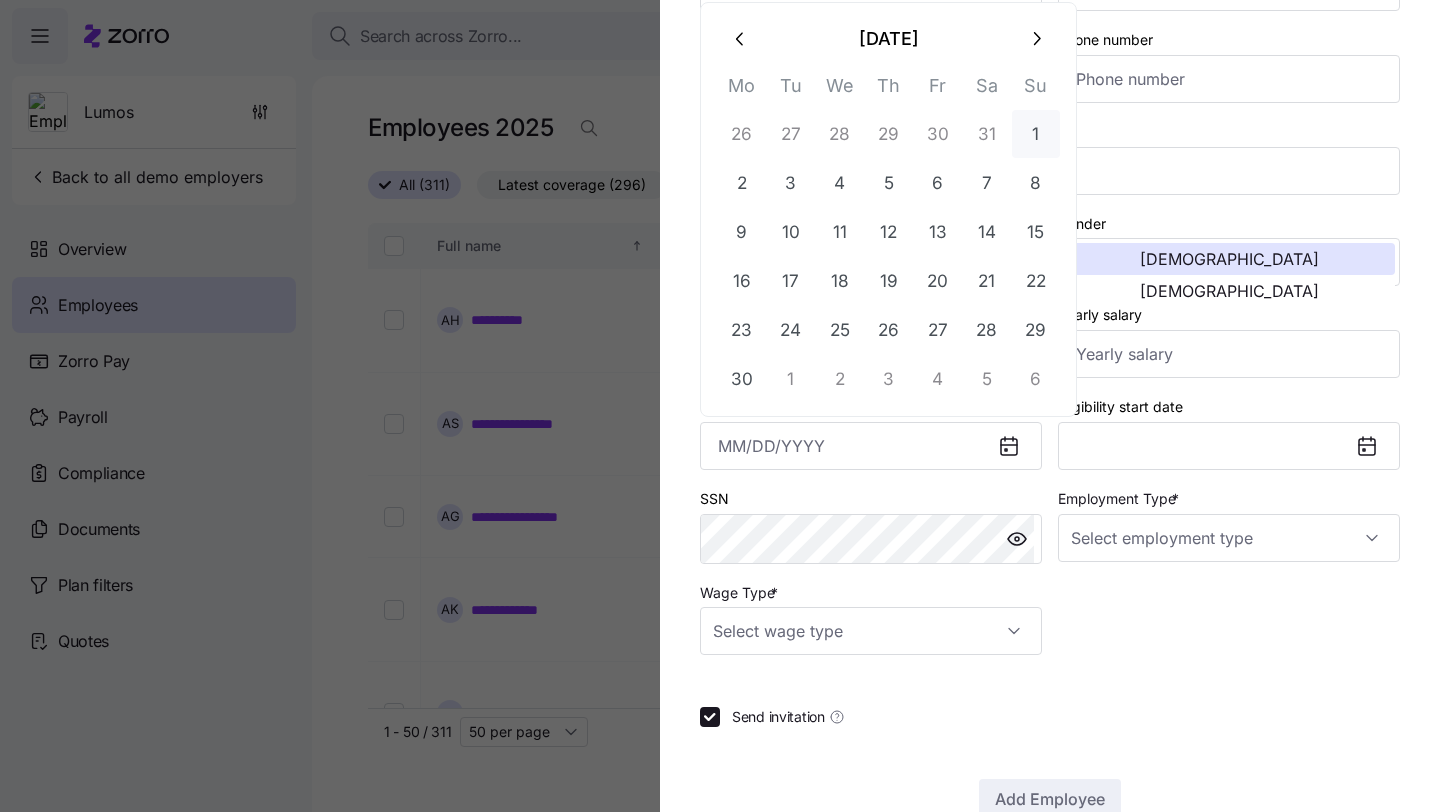 click on "1" at bounding box center (1036, 134) 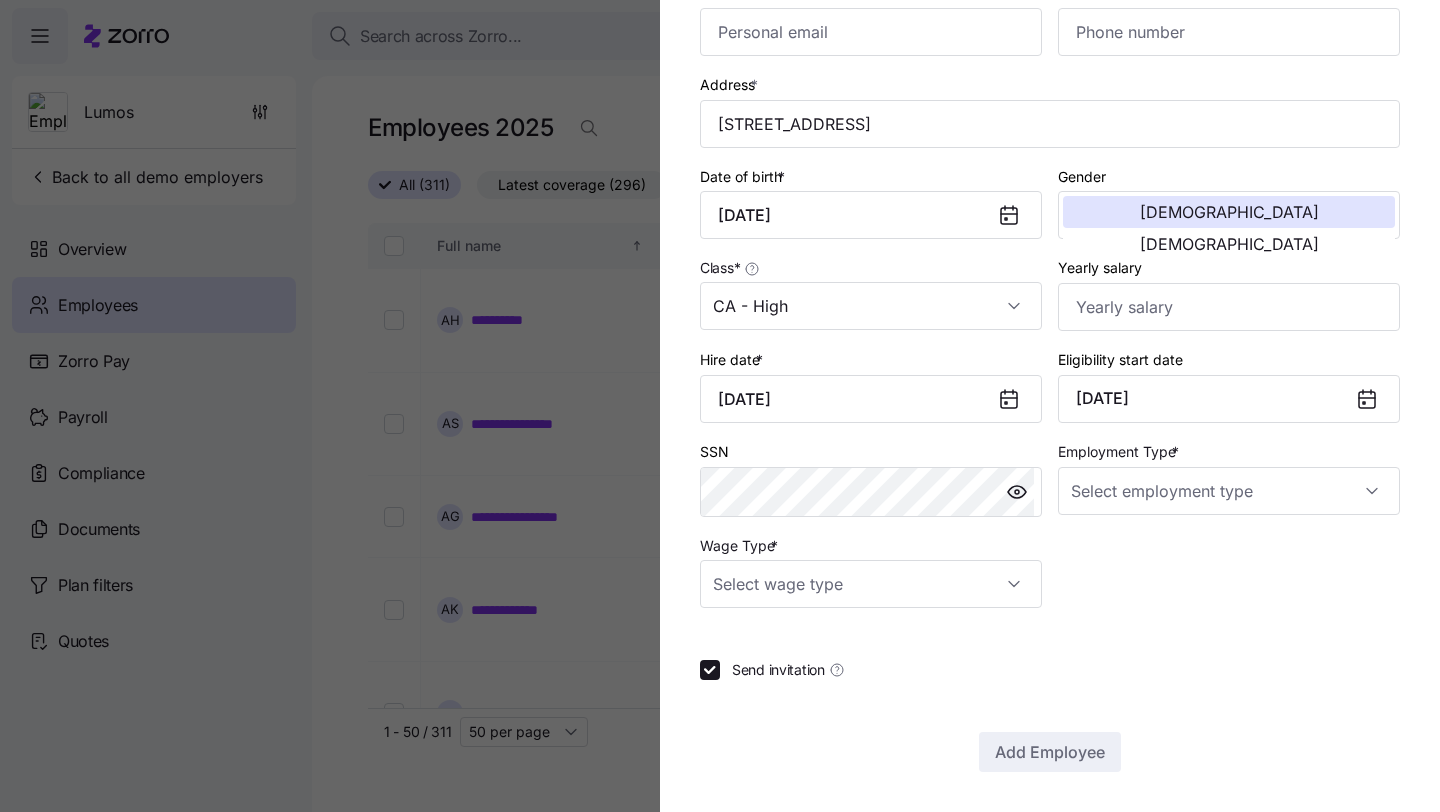 scroll, scrollTop: 316, scrollLeft: 0, axis: vertical 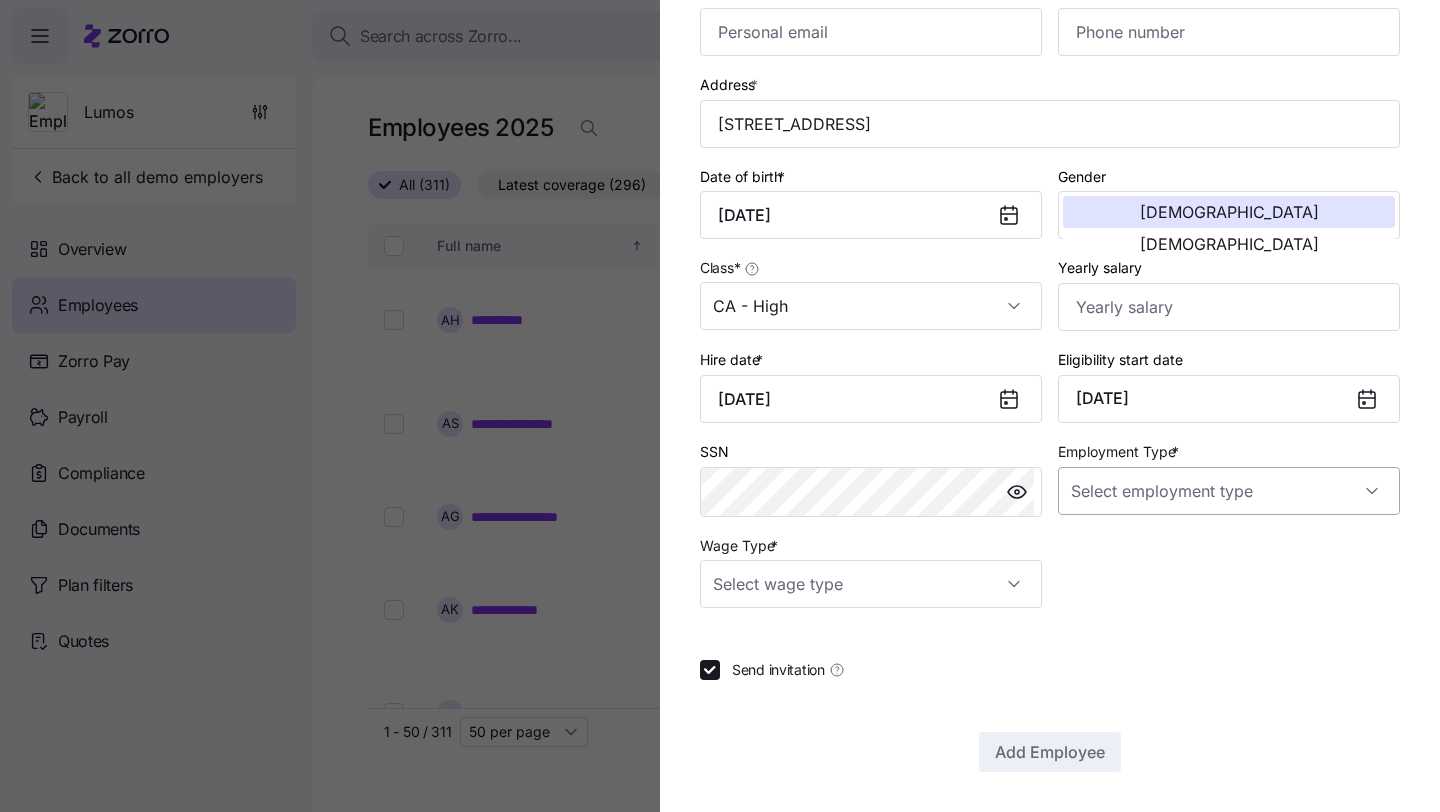click on "Employment Type  *" at bounding box center [1229, 491] 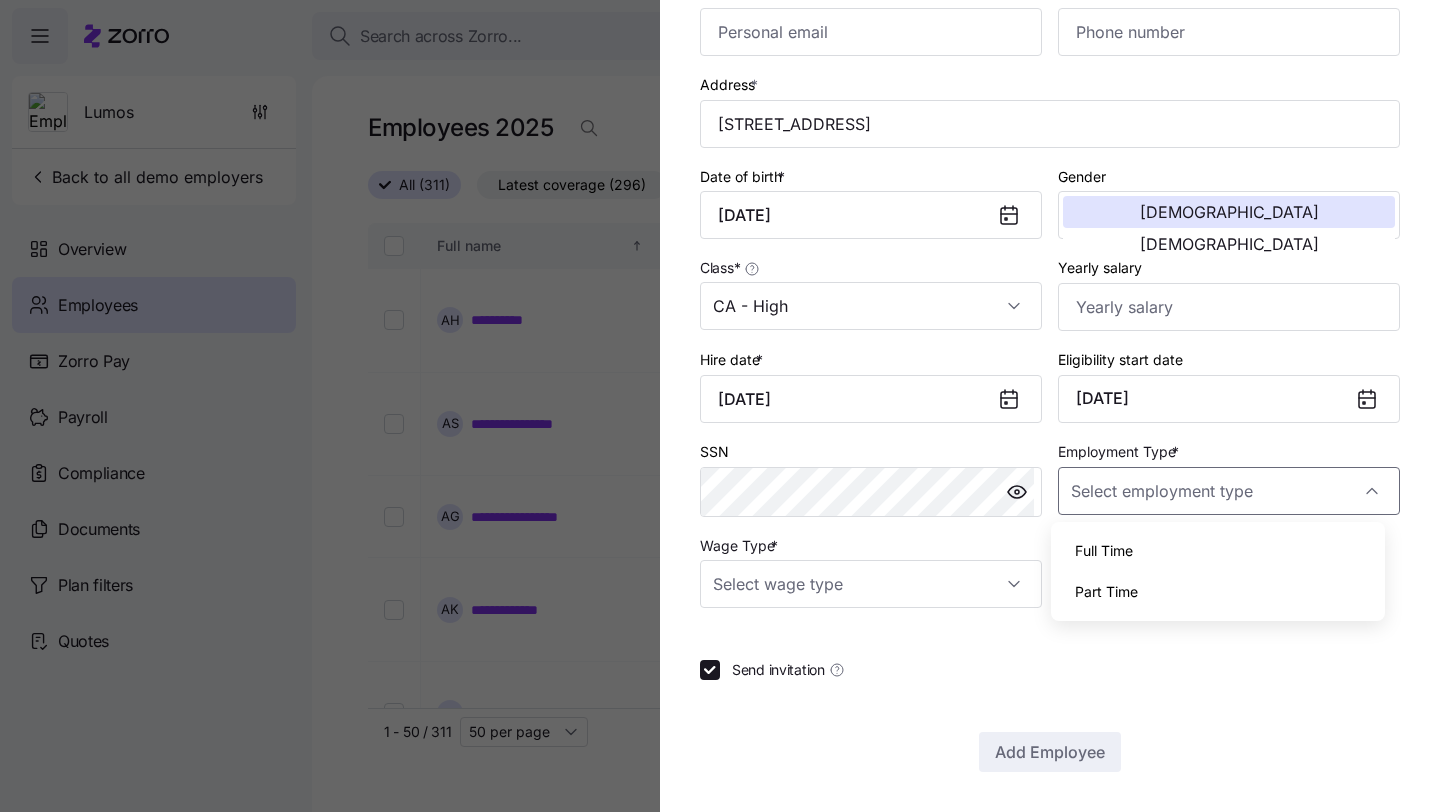 click on "Full Time" at bounding box center [1218, 551] 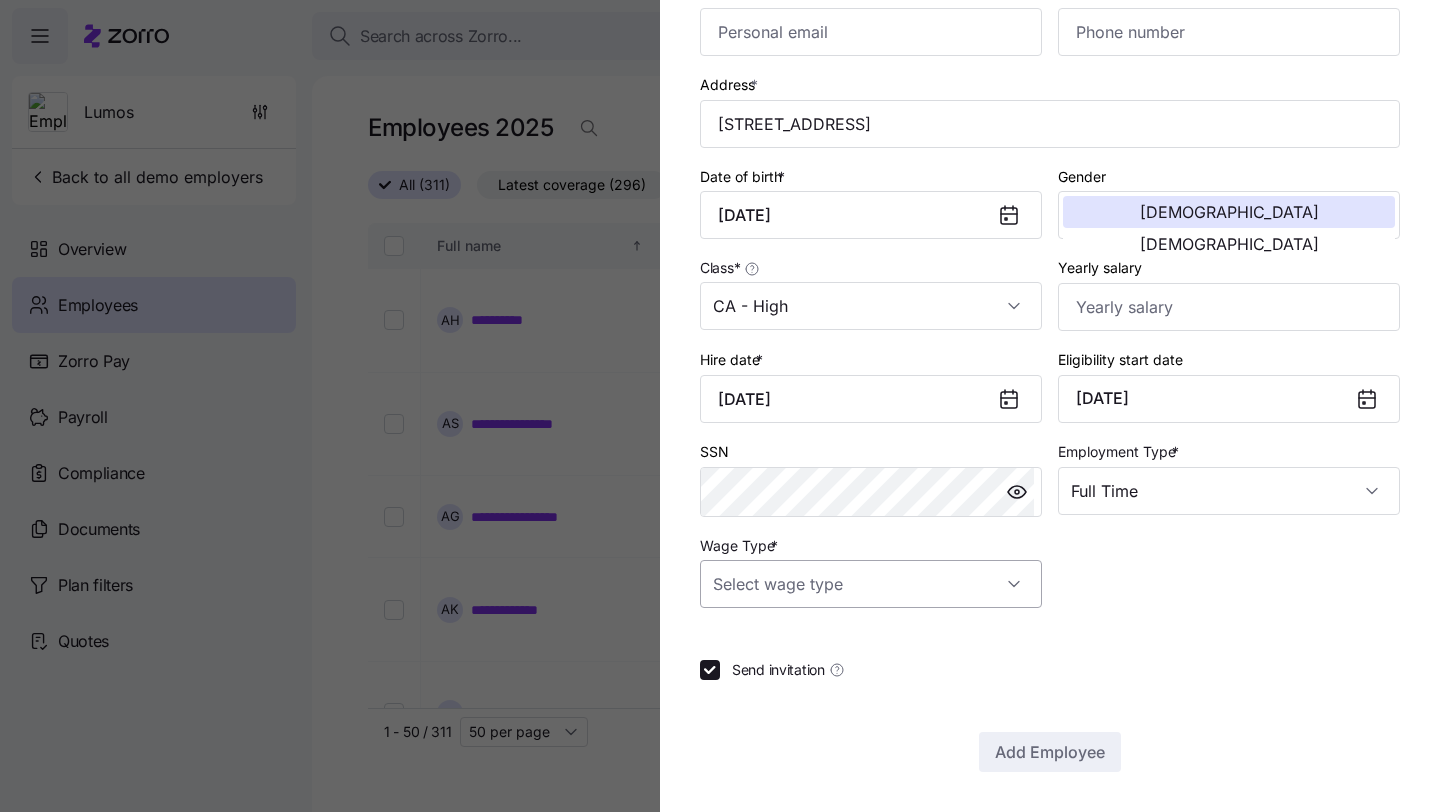 click on "Wage Type  *" at bounding box center (871, 584) 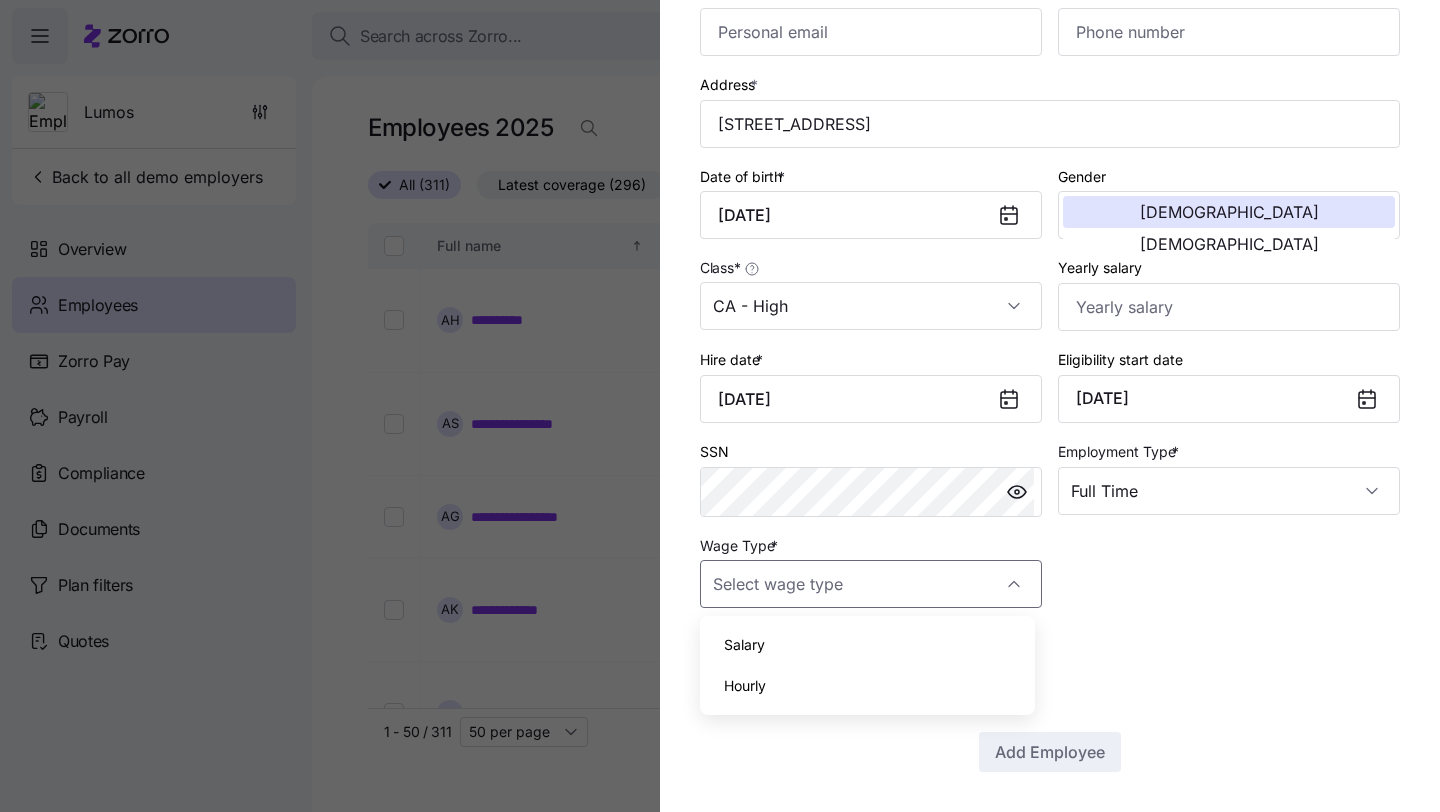 click on "Salary" at bounding box center [867, 645] 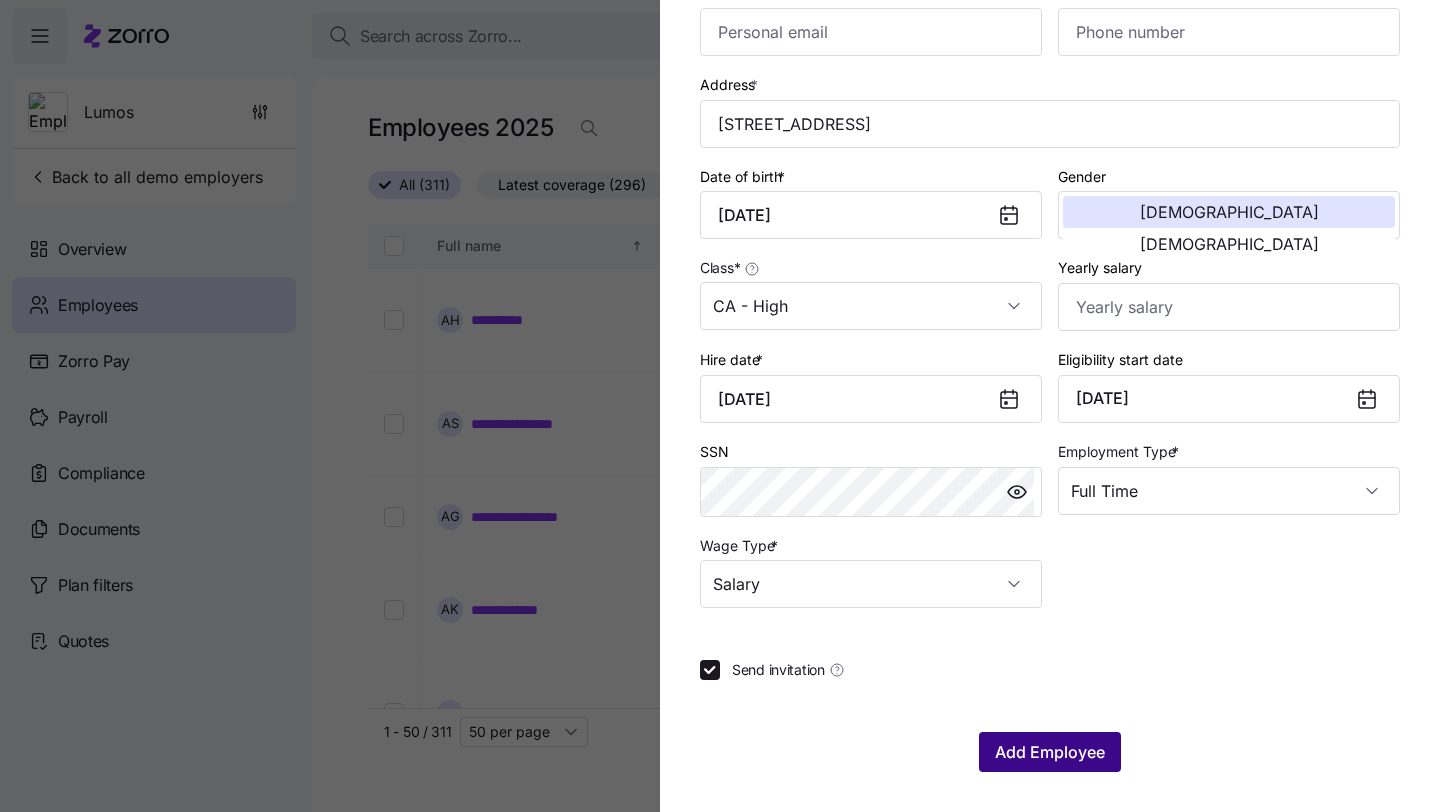 click on "Add Employee" at bounding box center (1050, 752) 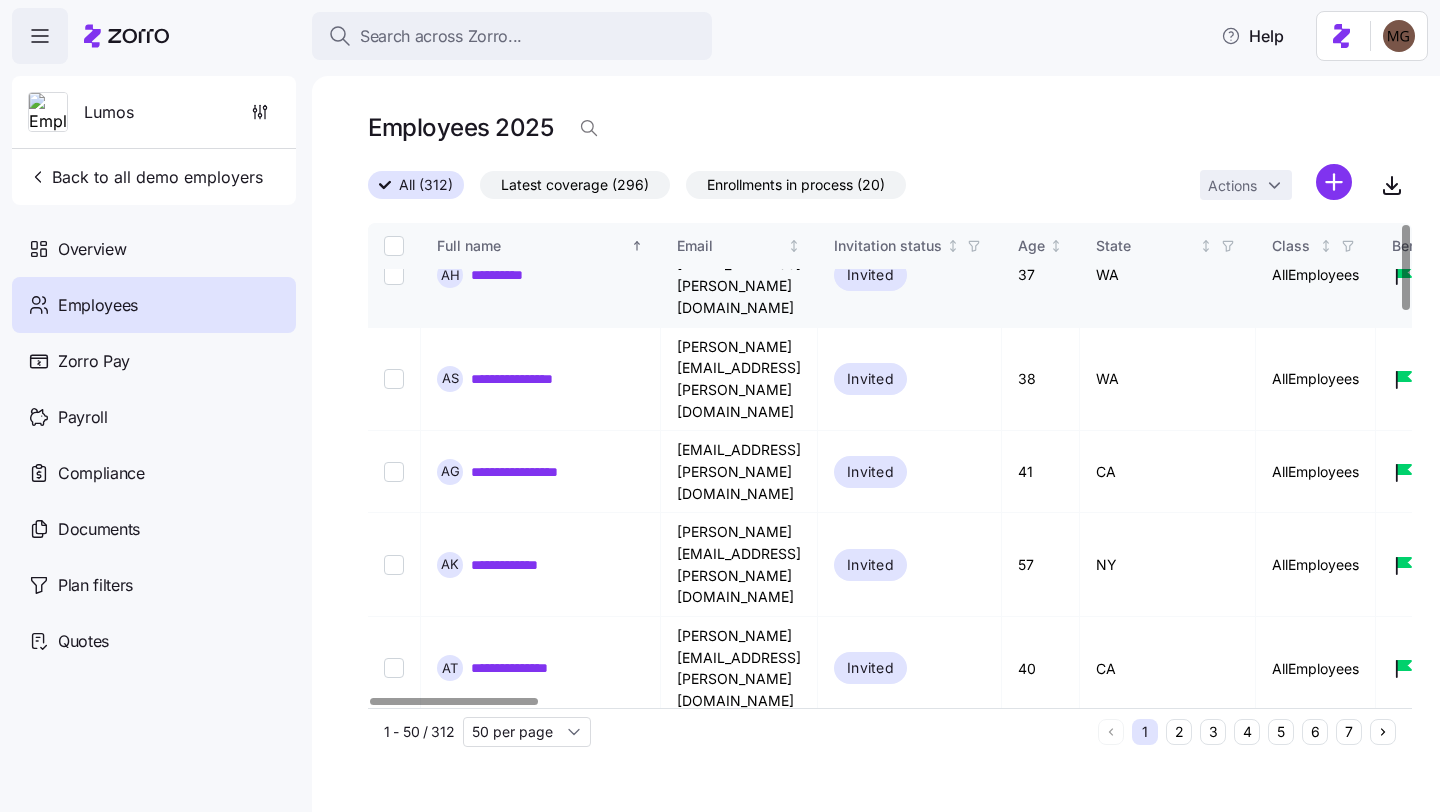 scroll, scrollTop: 0, scrollLeft: 0, axis: both 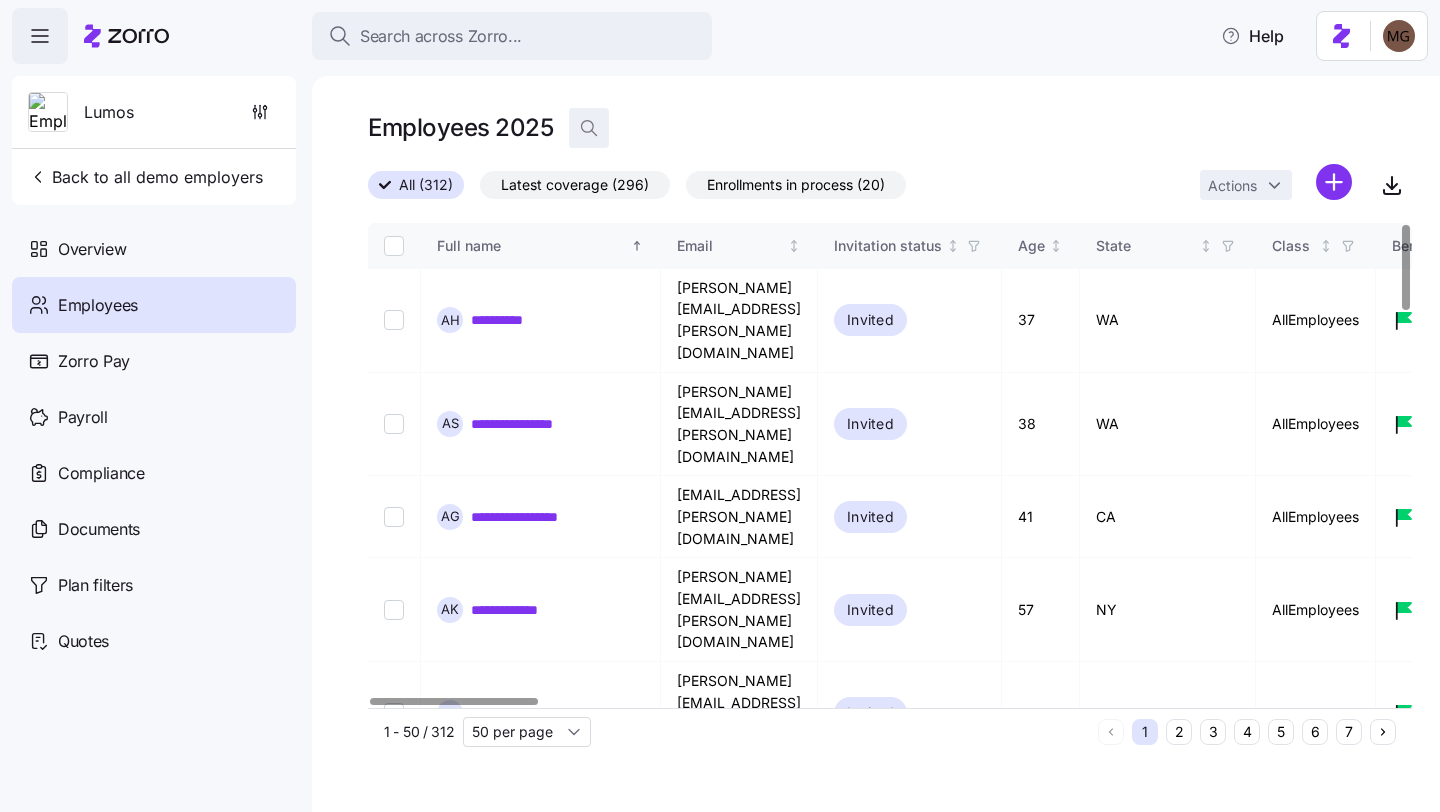 click 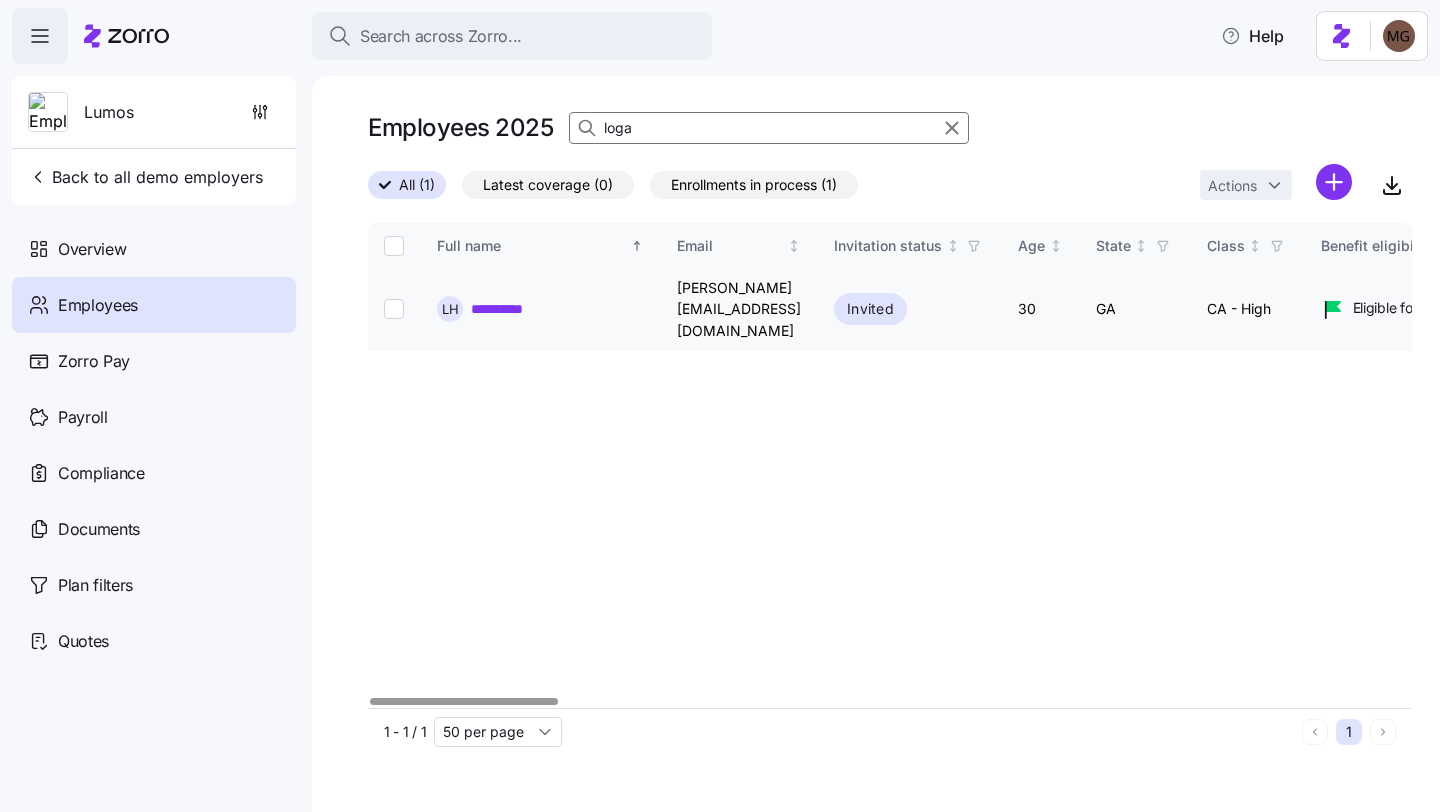 type on "loga" 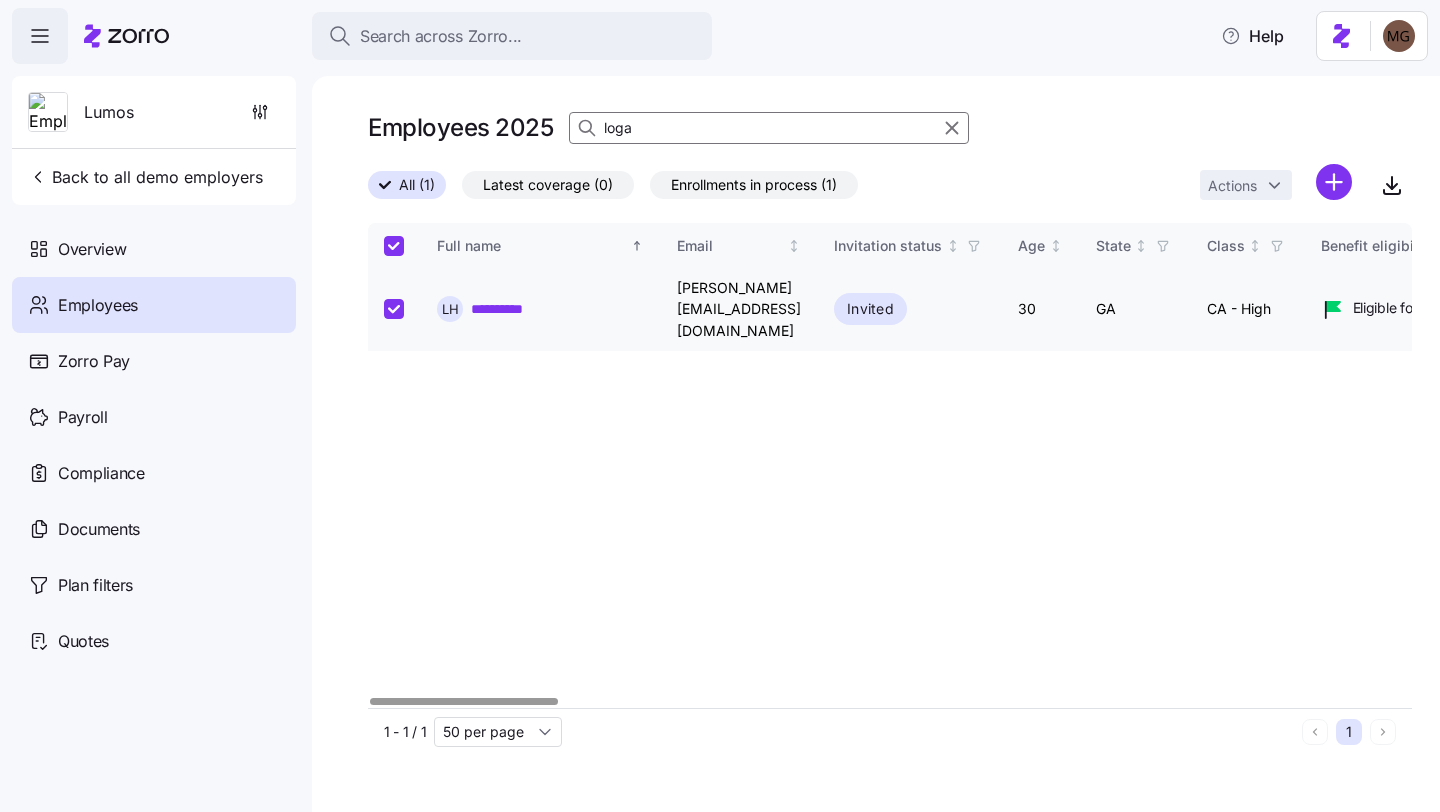 checkbox on "true" 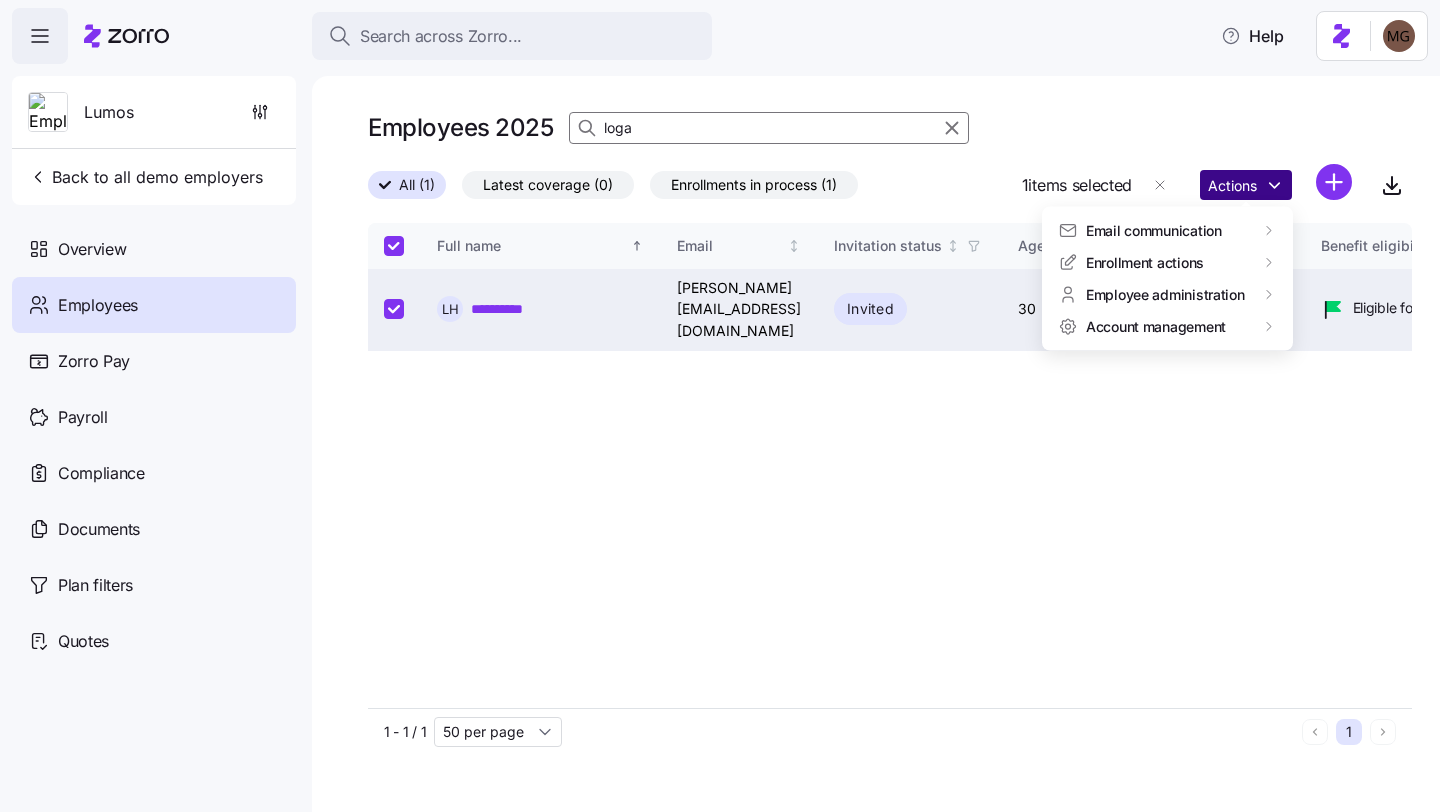 click on "**********" at bounding box center (720, 400) 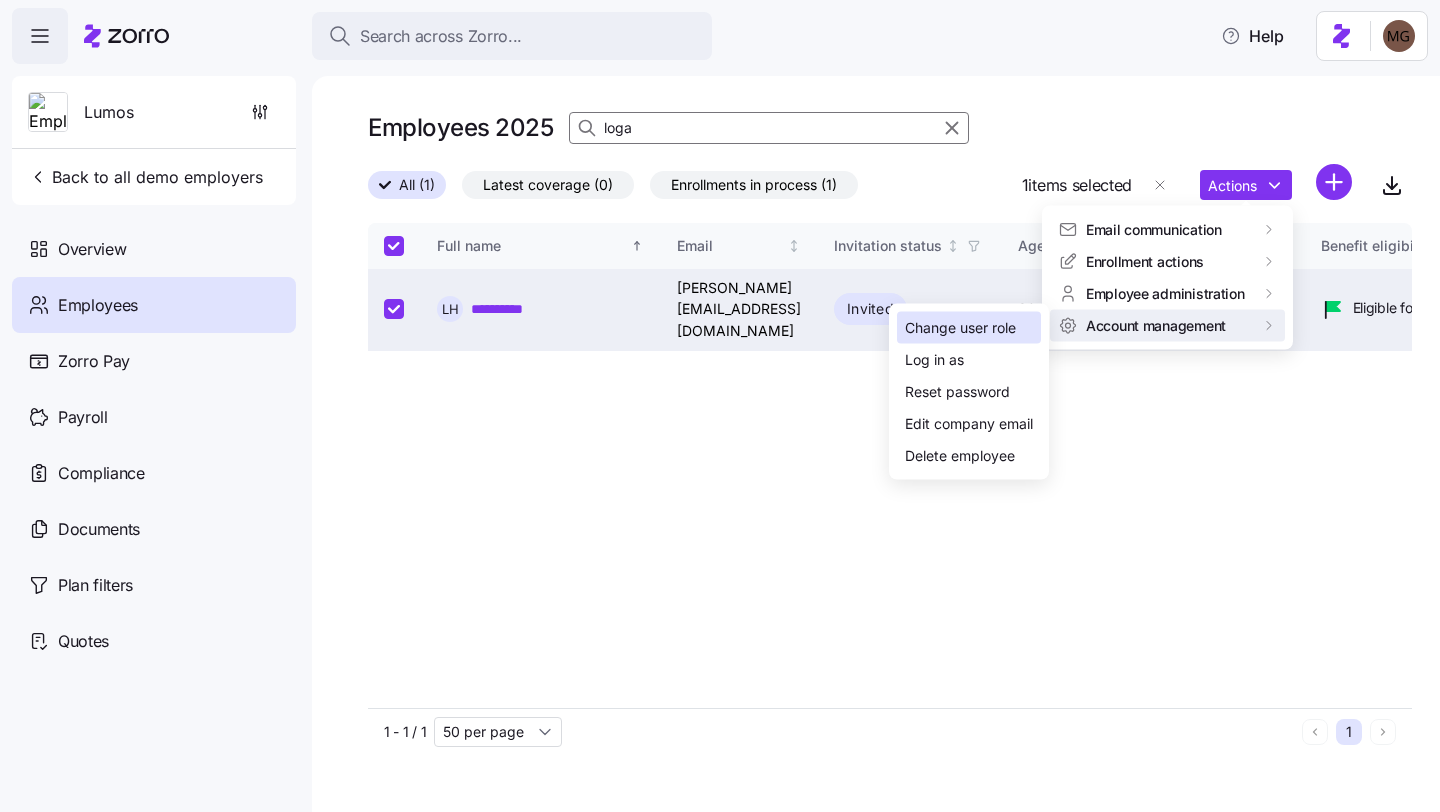 click on "Change user role" at bounding box center [960, 328] 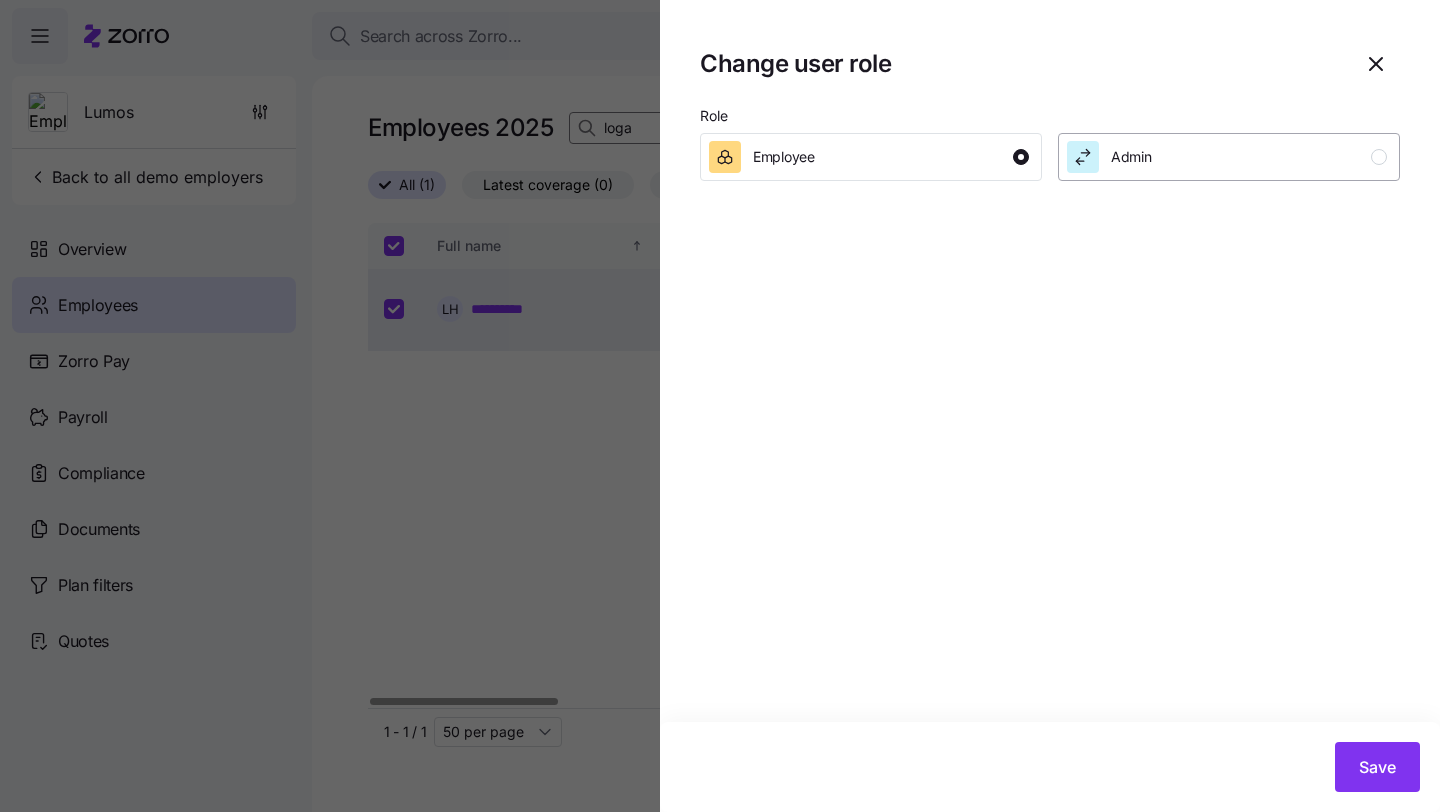 click on "Admin" at bounding box center (1131, 157) 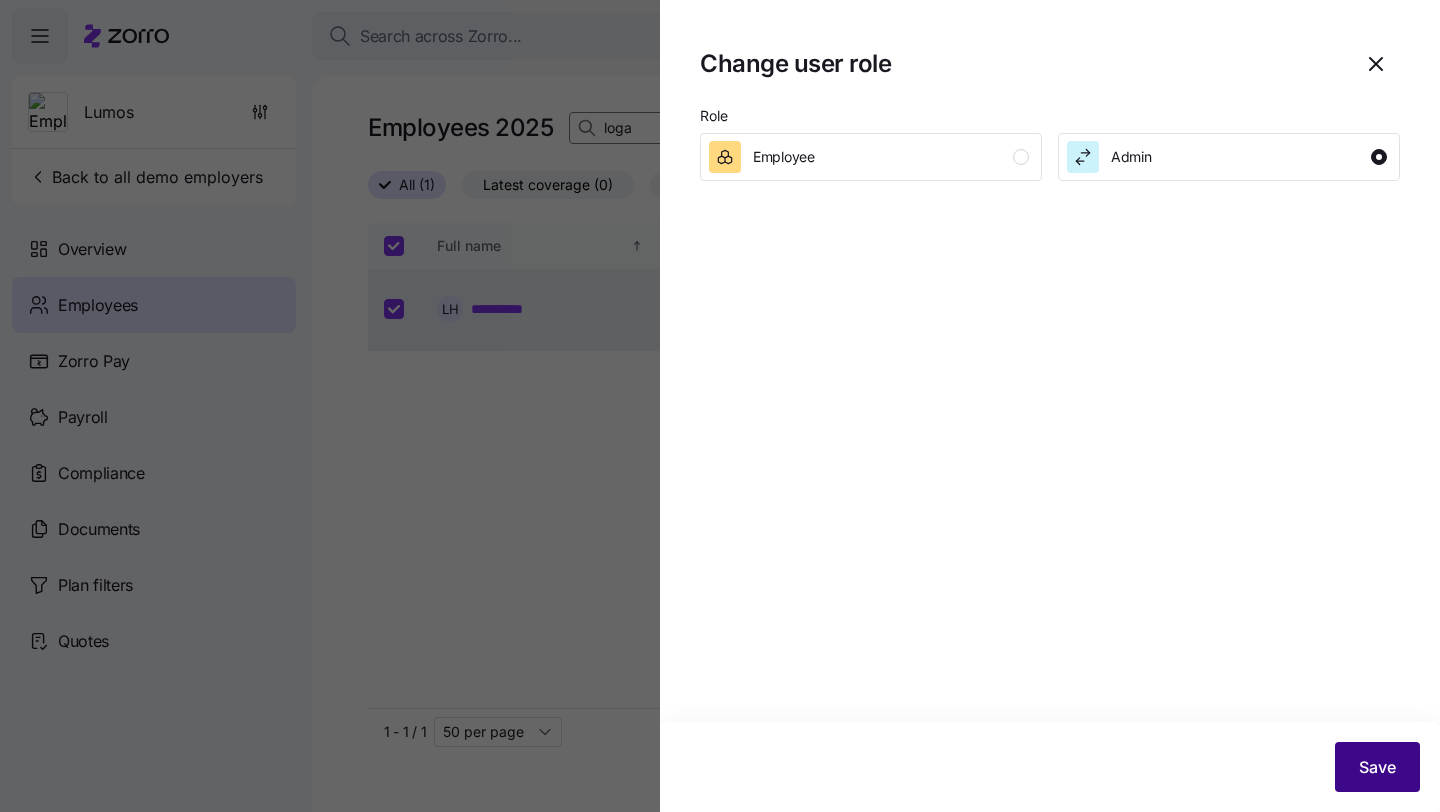 click on "Save" at bounding box center (1377, 767) 